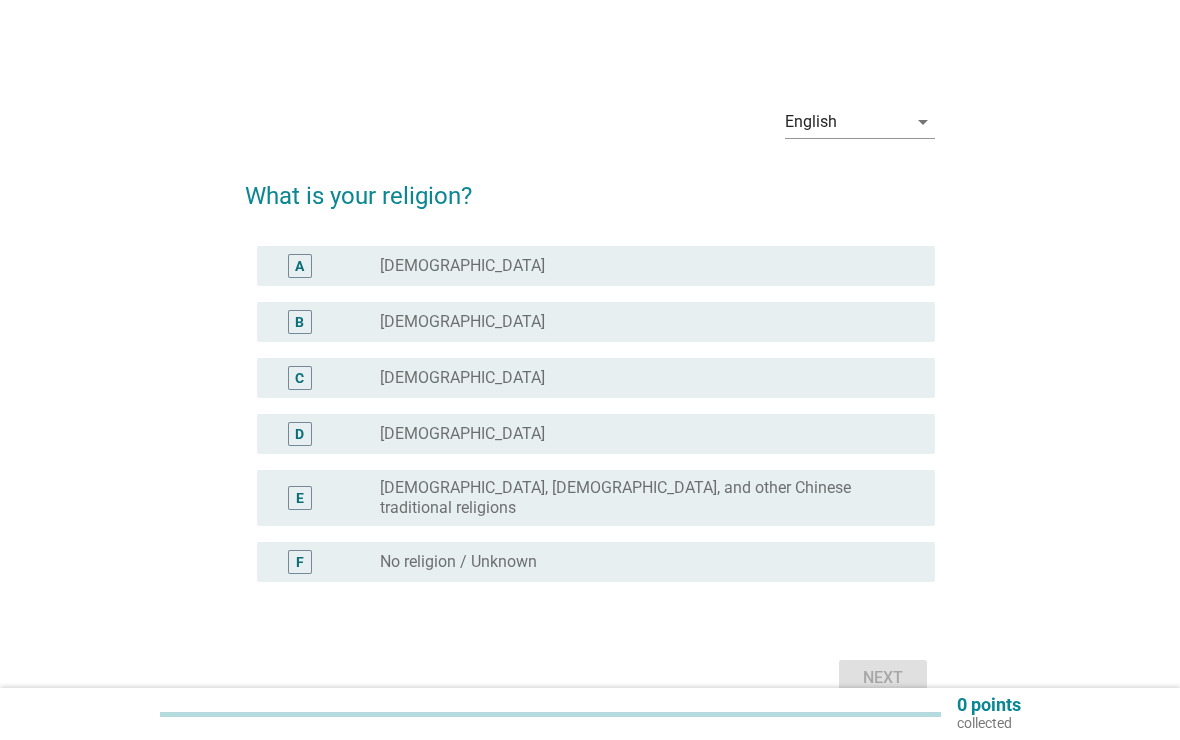 scroll, scrollTop: 0, scrollLeft: 0, axis: both 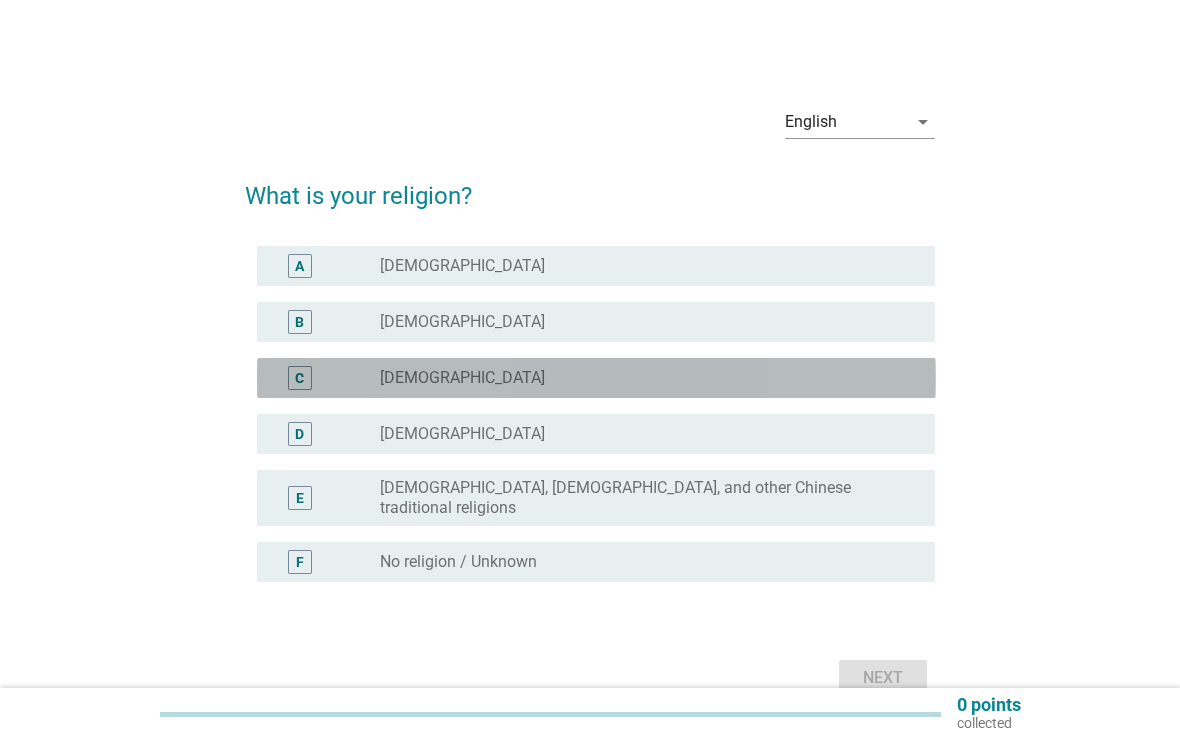 click on "C" at bounding box center (299, 378) 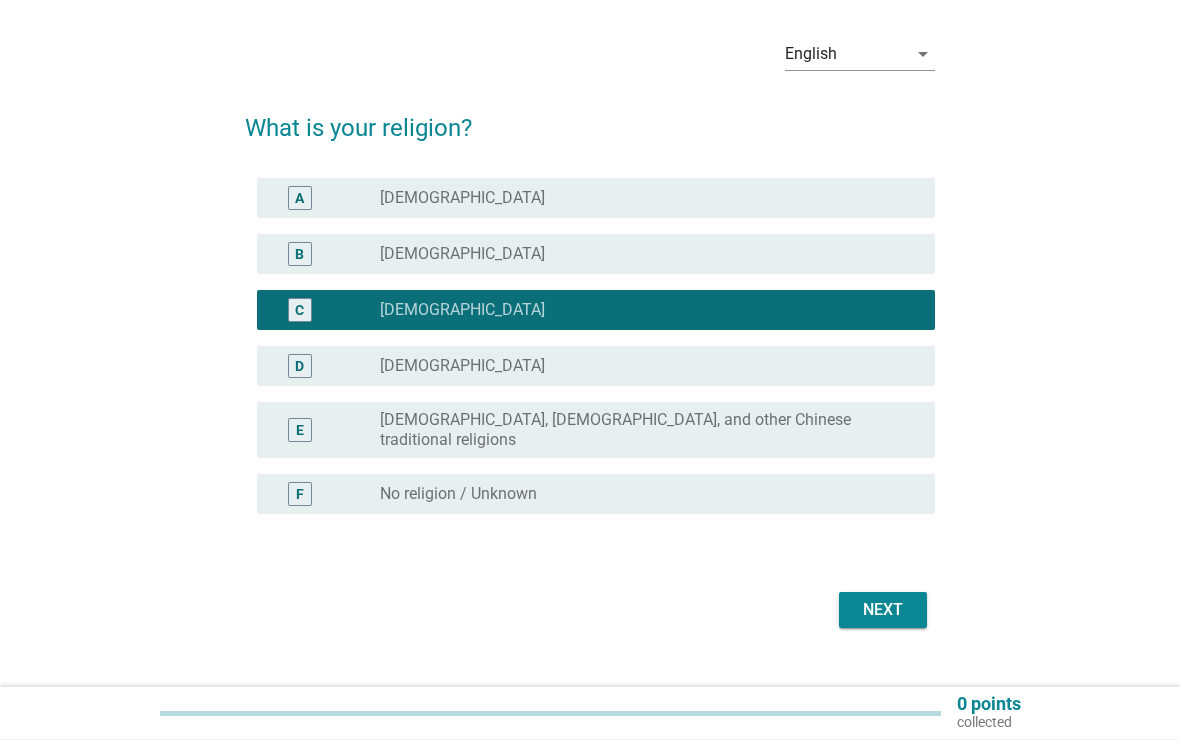 scroll, scrollTop: 88, scrollLeft: 0, axis: vertical 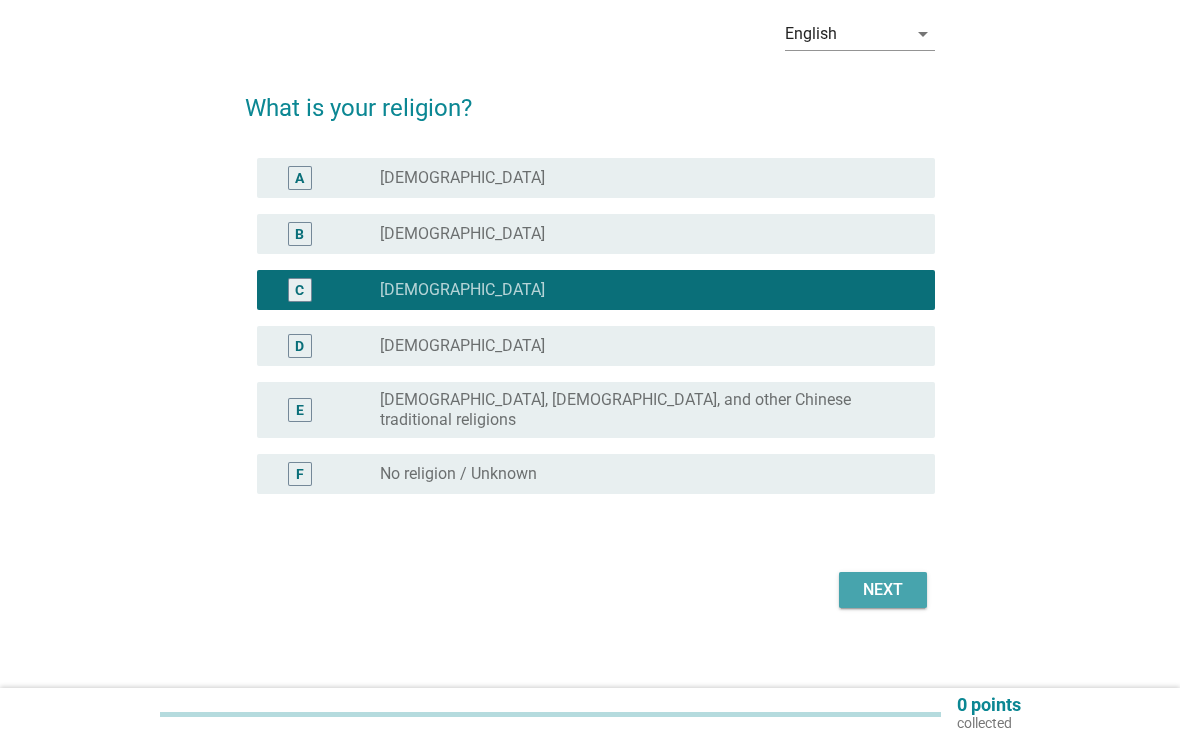 click on "Next" at bounding box center [883, 590] 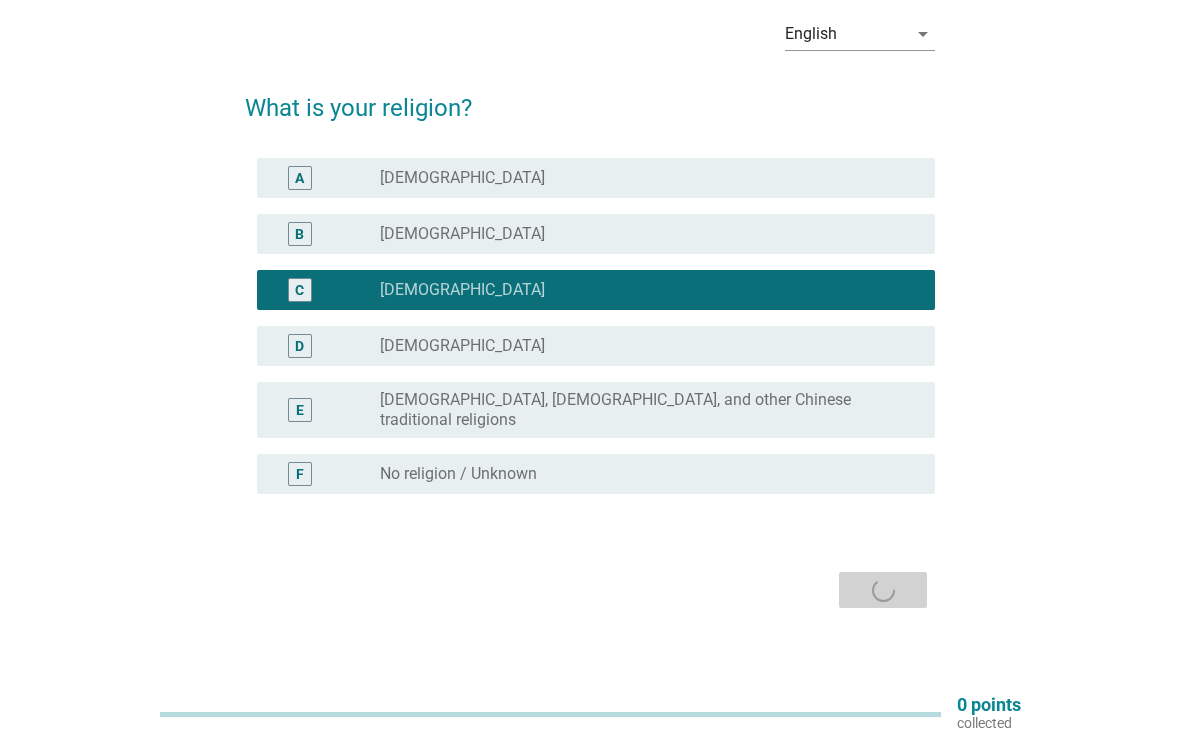 scroll, scrollTop: 0, scrollLeft: 0, axis: both 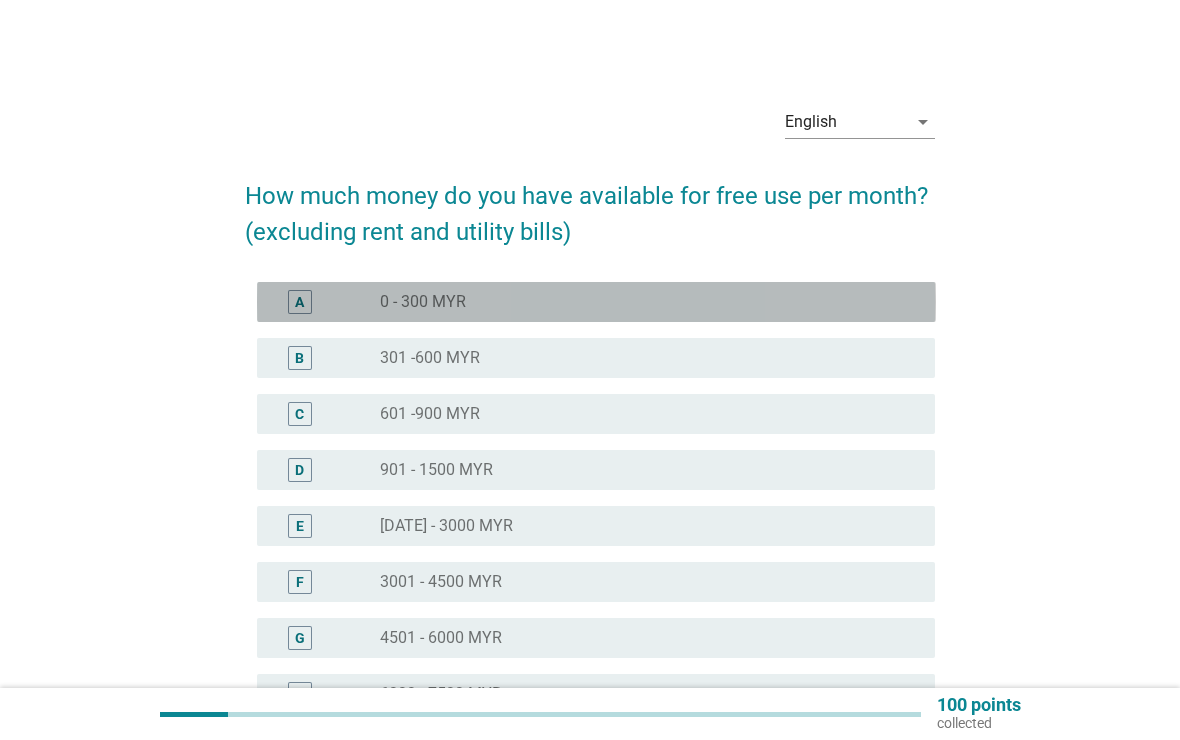 click on "A" at bounding box center [299, 302] 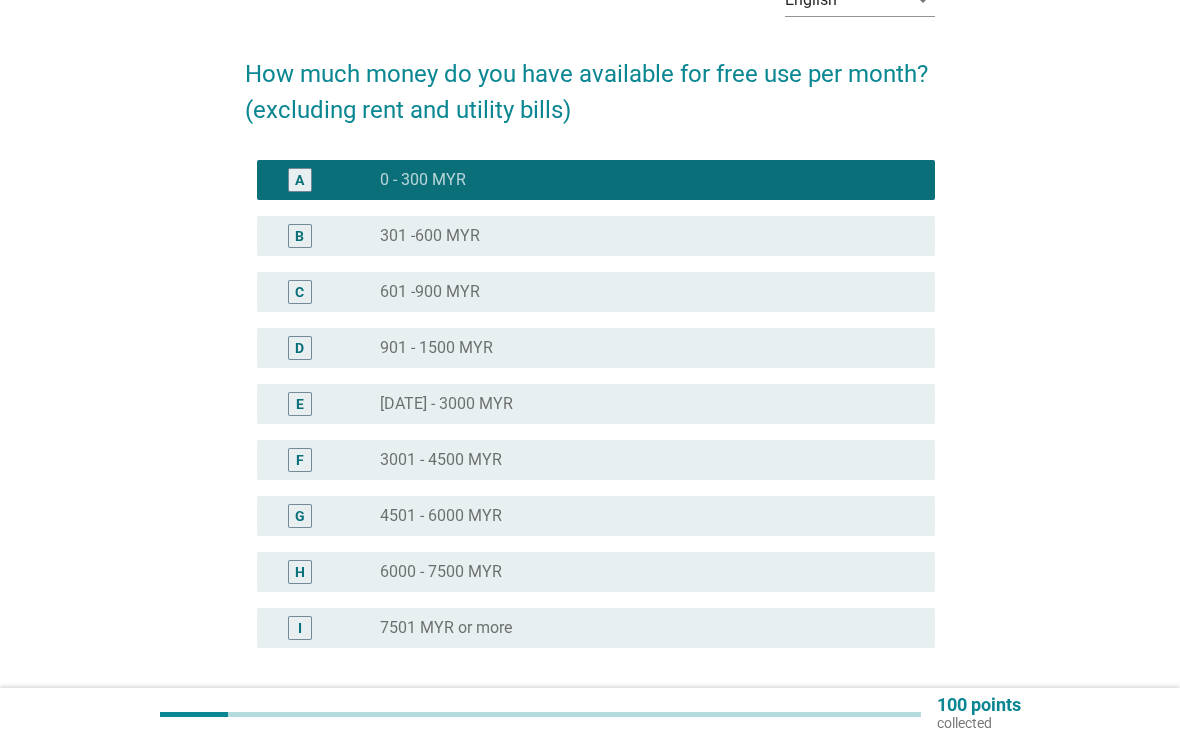 scroll, scrollTop: 292, scrollLeft: 0, axis: vertical 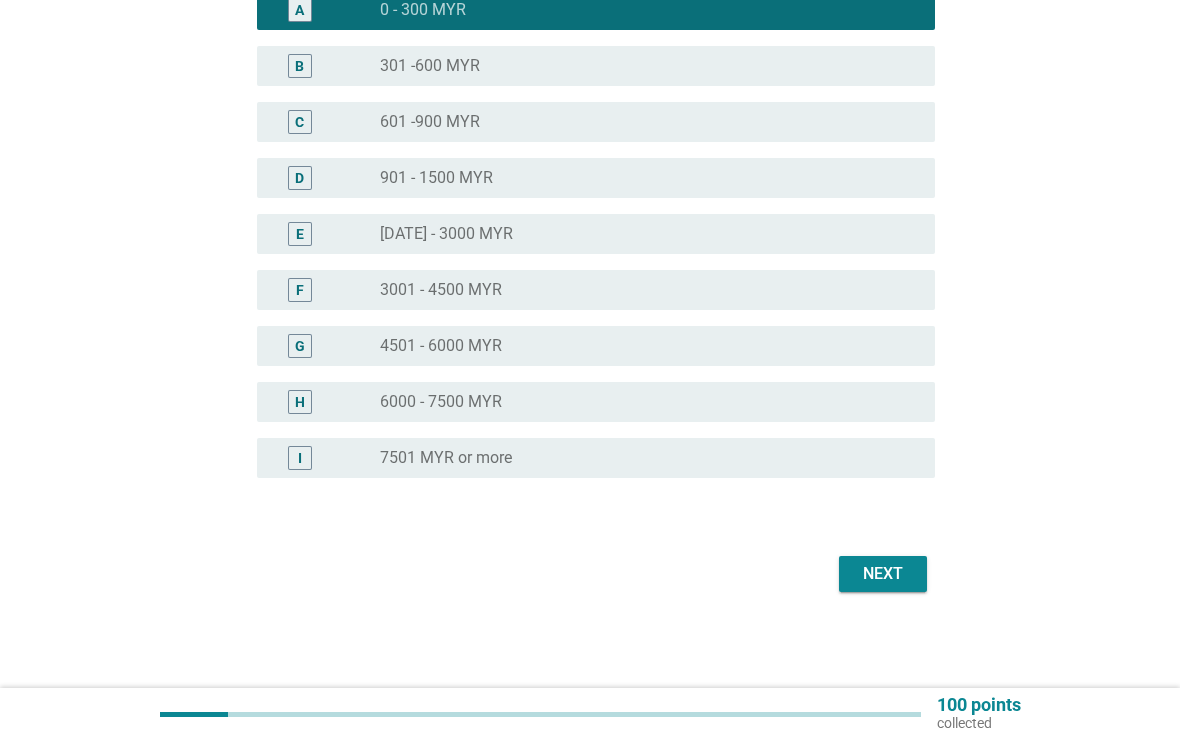 click on "Next" at bounding box center (883, 574) 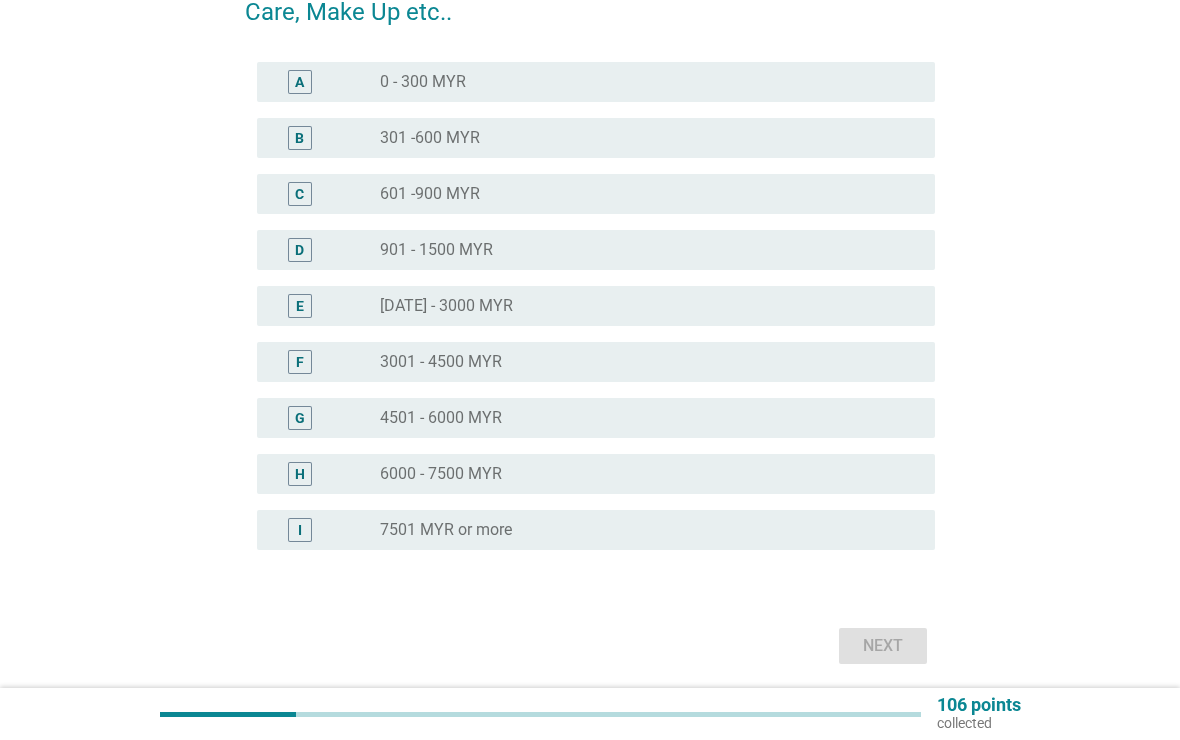 scroll, scrollTop: 0, scrollLeft: 0, axis: both 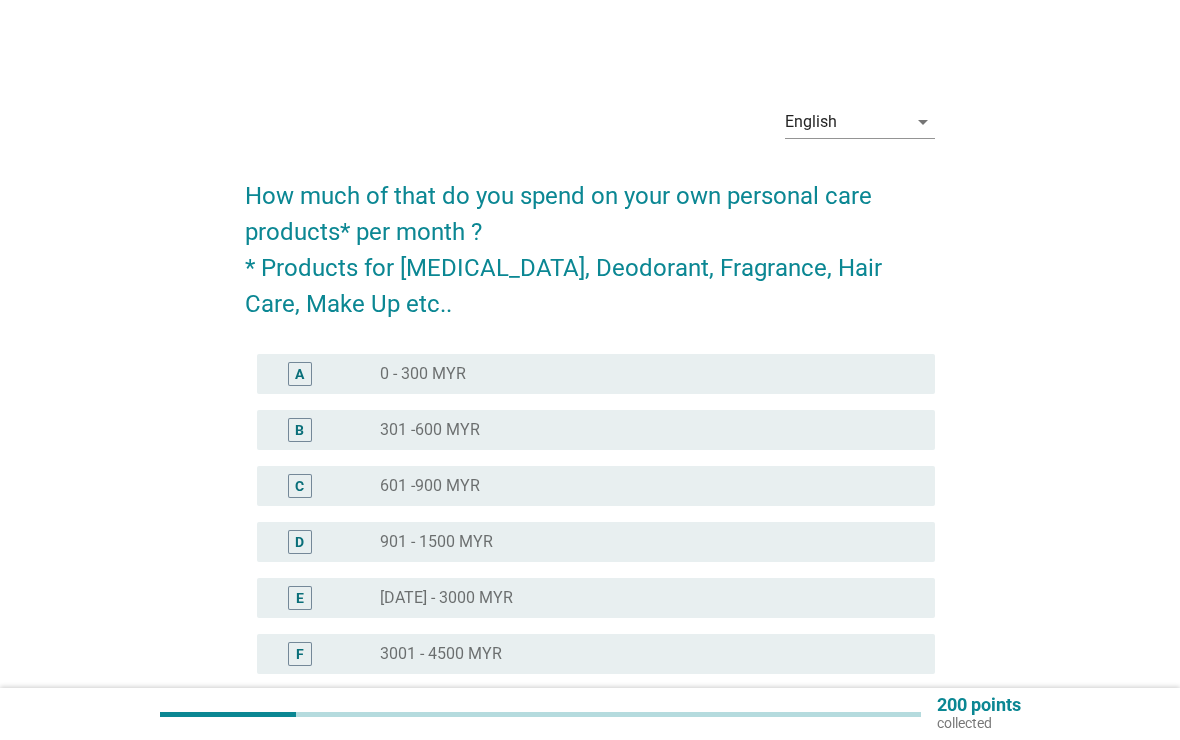 click on "A" at bounding box center (327, 374) 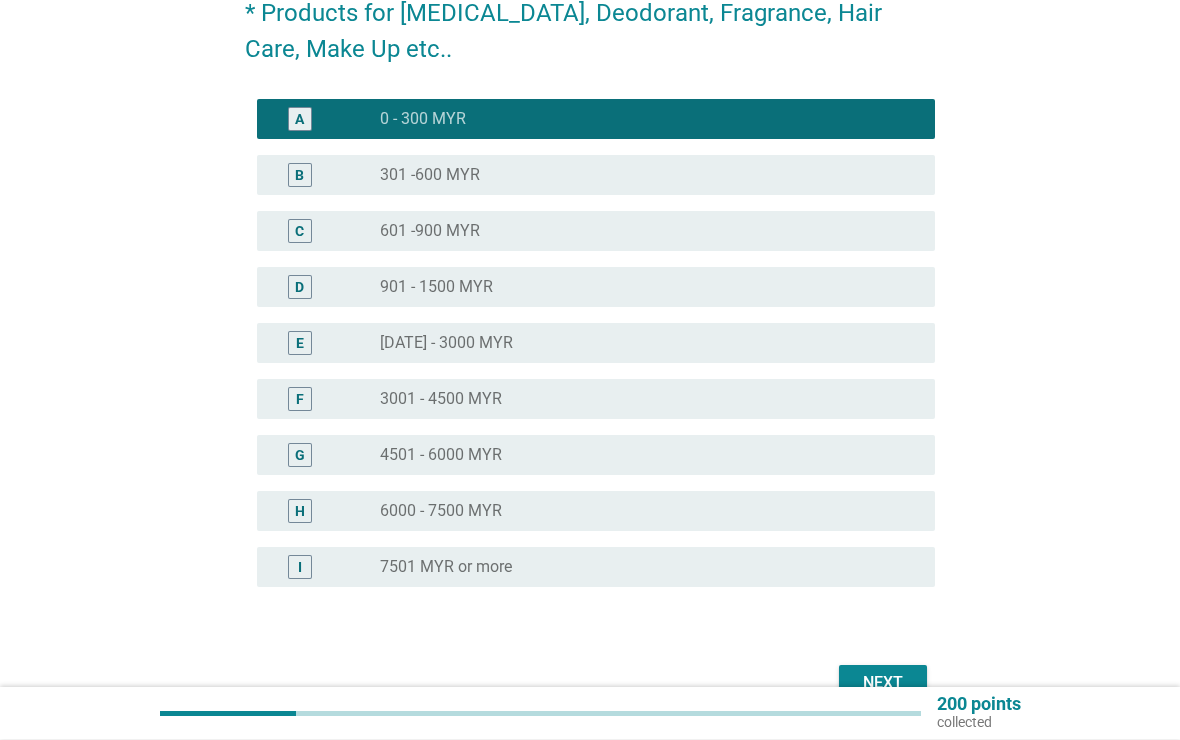 scroll, scrollTop: 364, scrollLeft: 0, axis: vertical 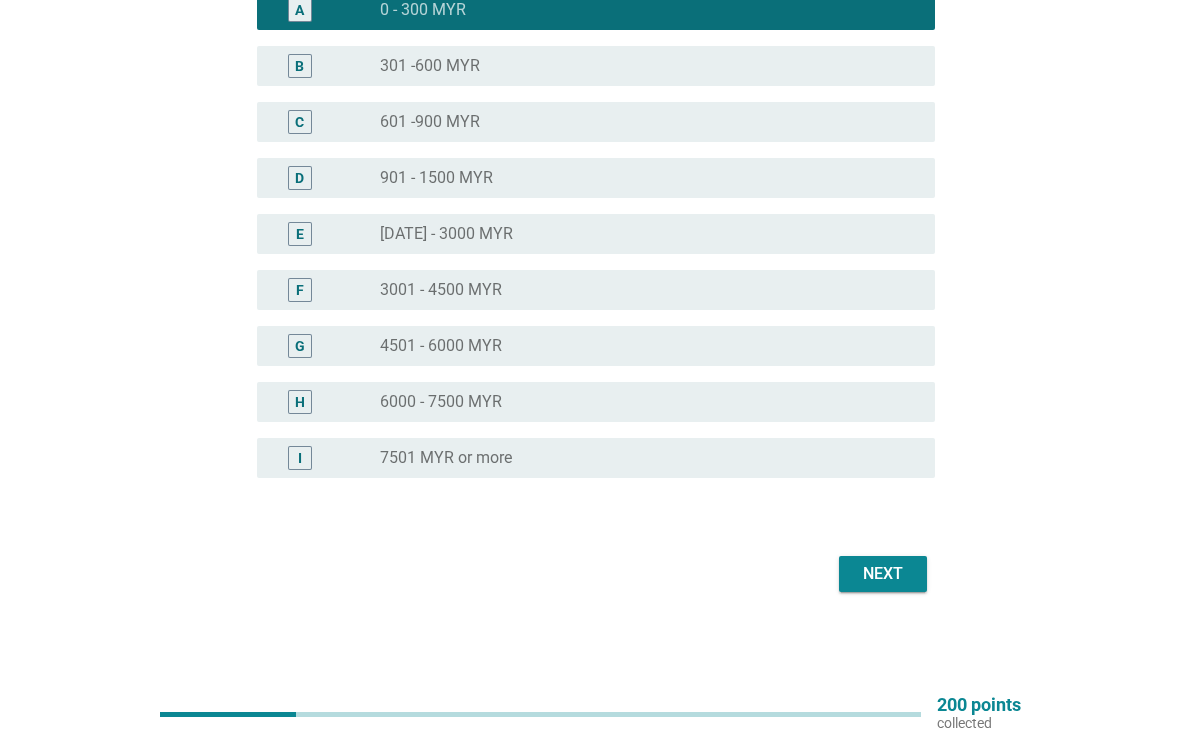 click on "Next" at bounding box center (883, 574) 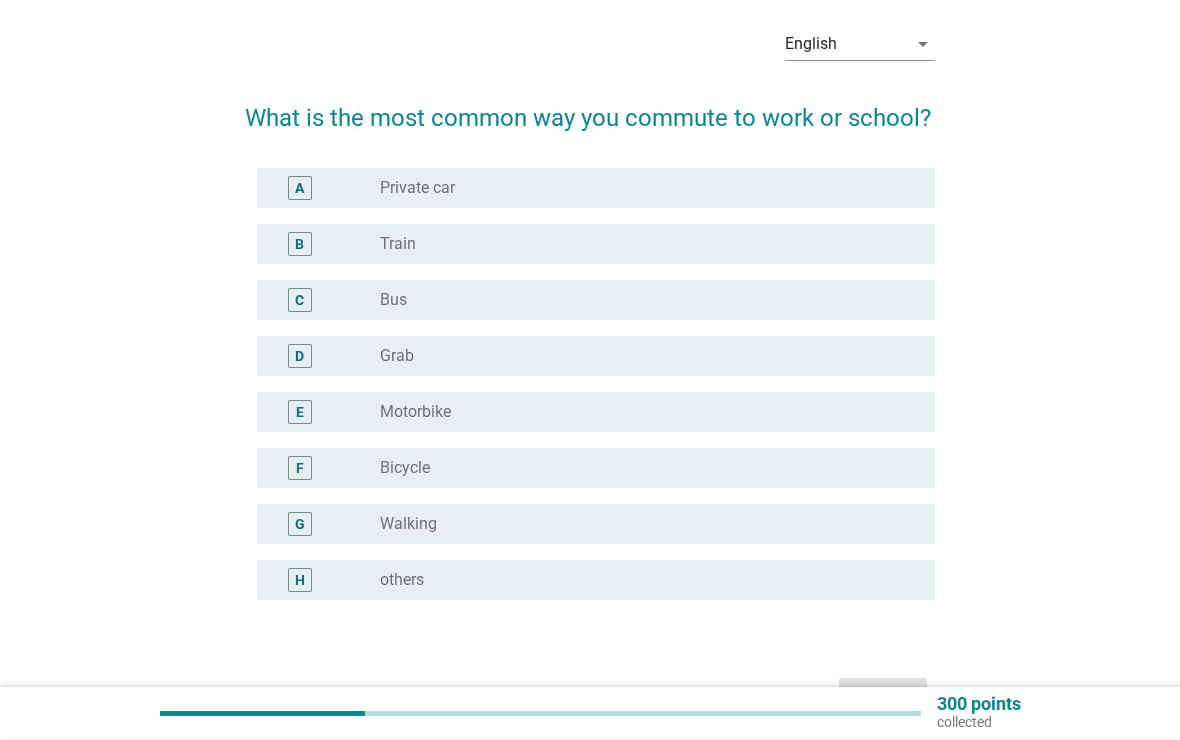 scroll, scrollTop: 78, scrollLeft: 0, axis: vertical 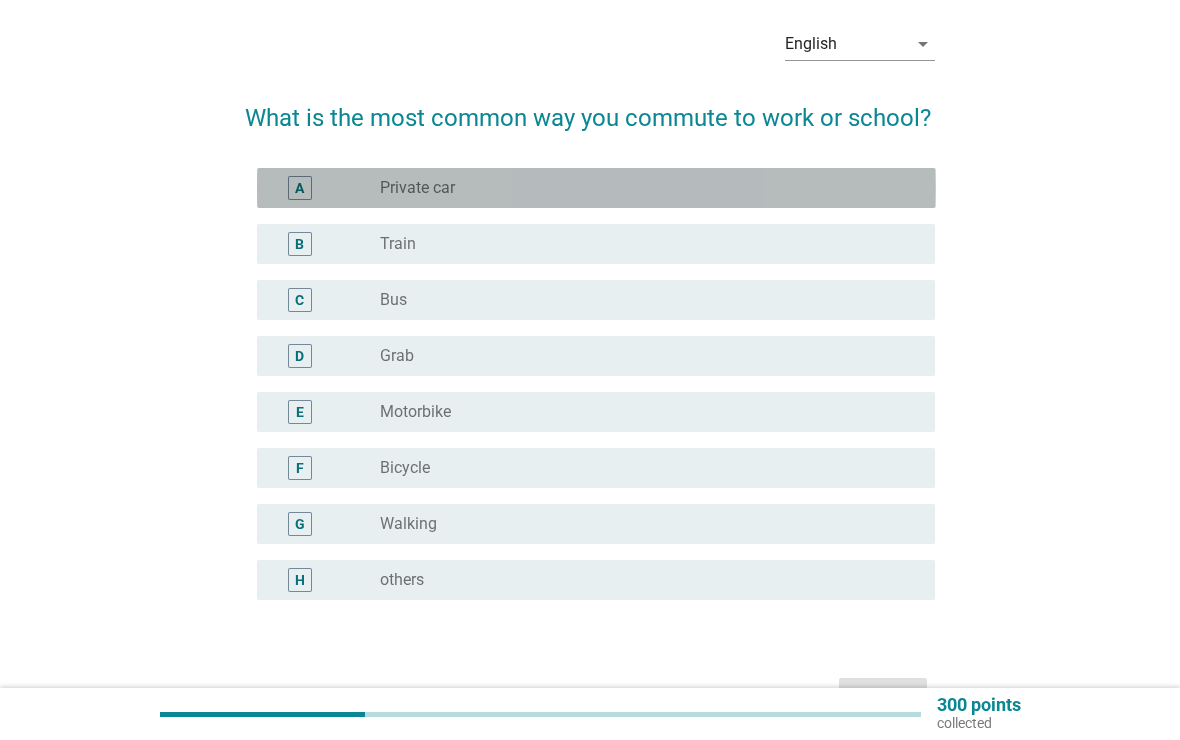 click on "A" at bounding box center (300, 188) 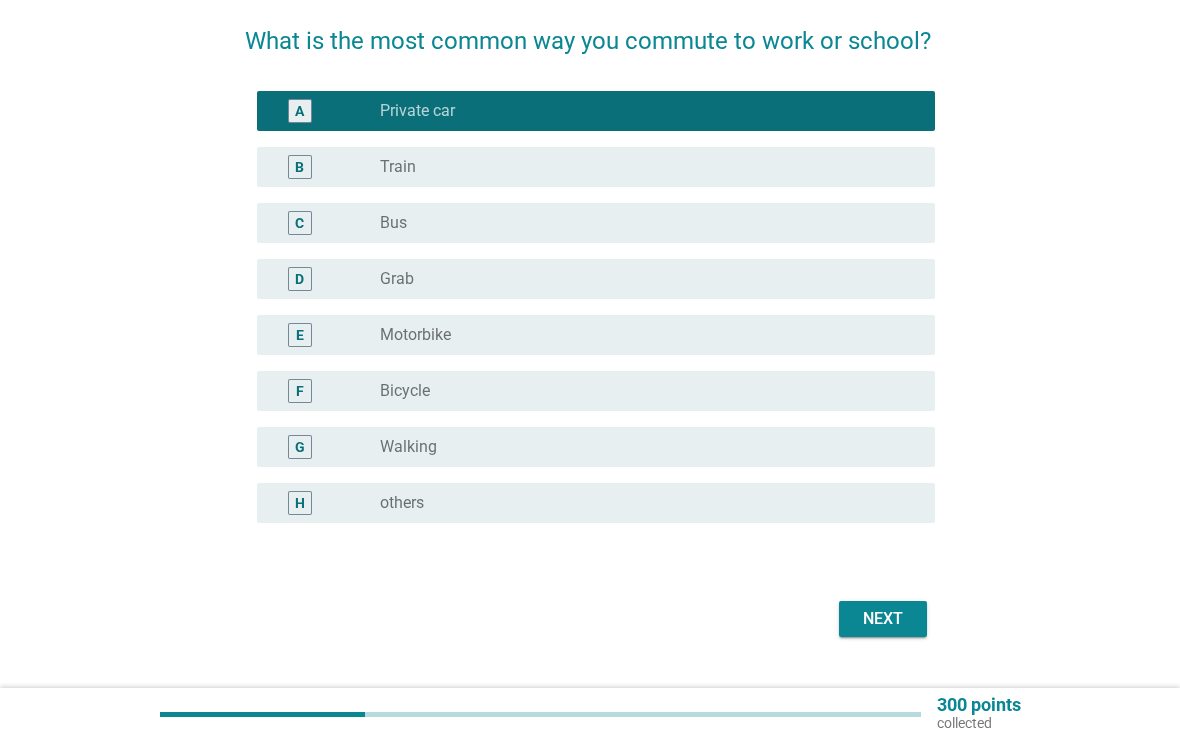 scroll, scrollTop: 200, scrollLeft: 0, axis: vertical 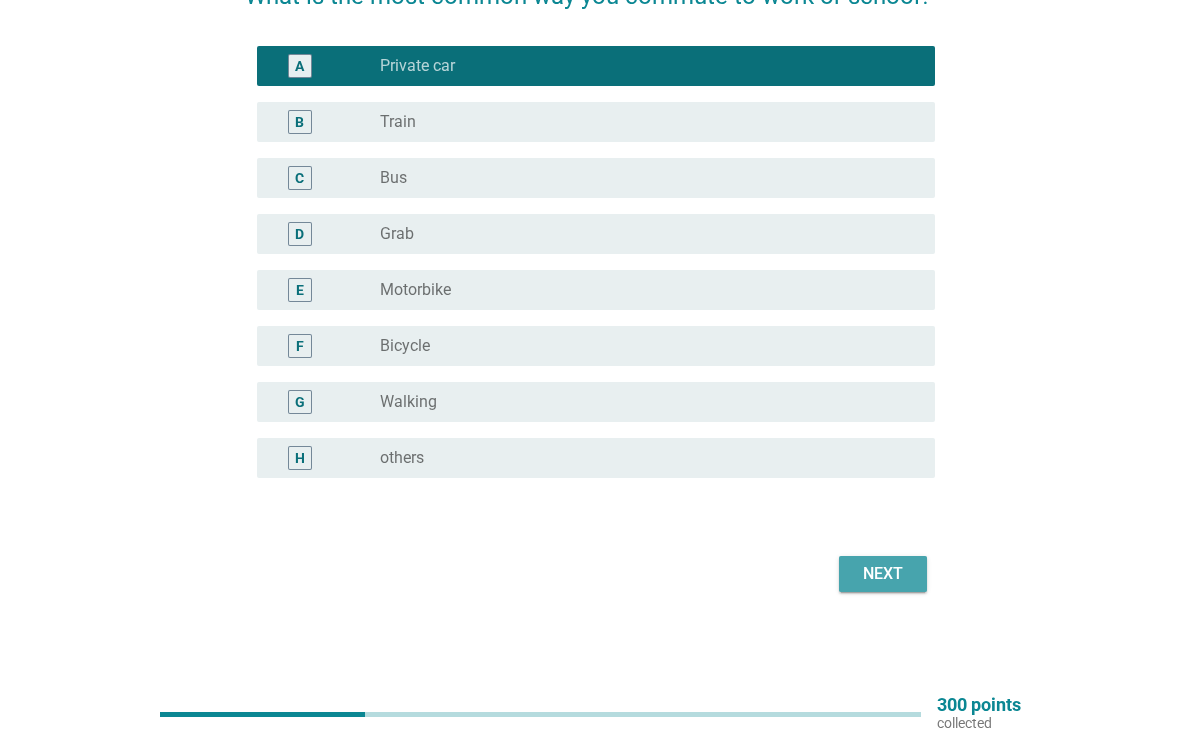 click on "Next" at bounding box center [883, 574] 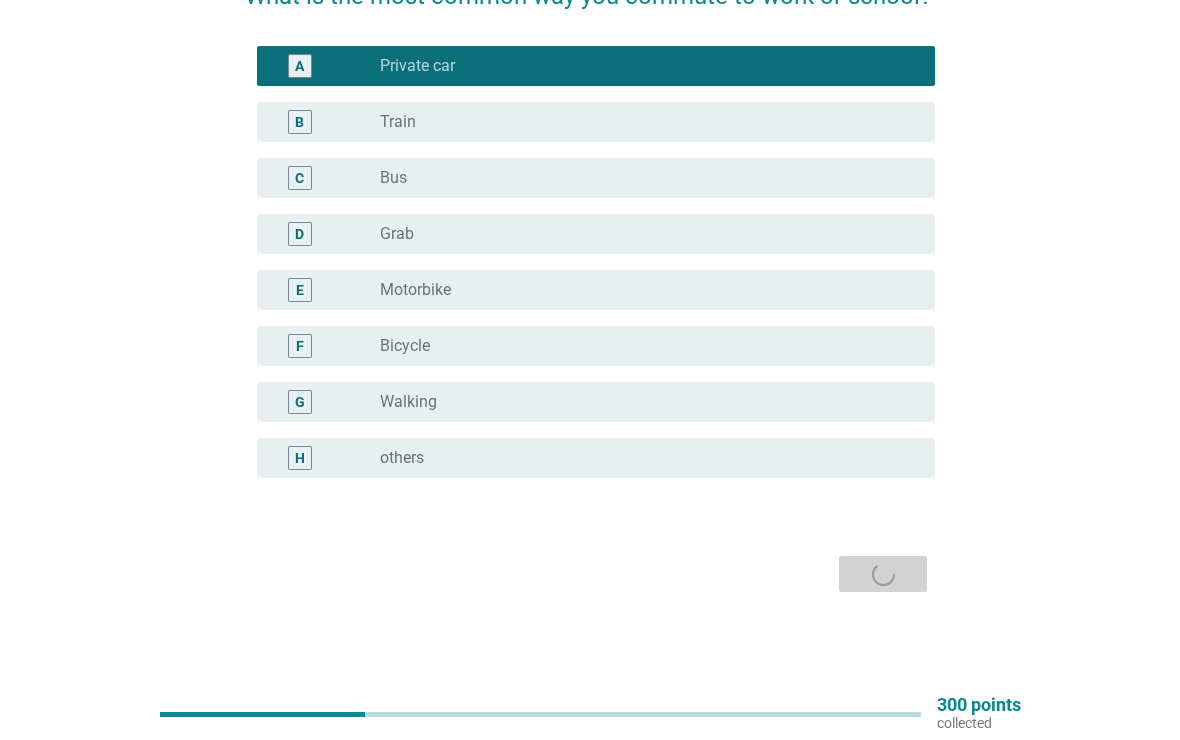 scroll, scrollTop: 0, scrollLeft: 0, axis: both 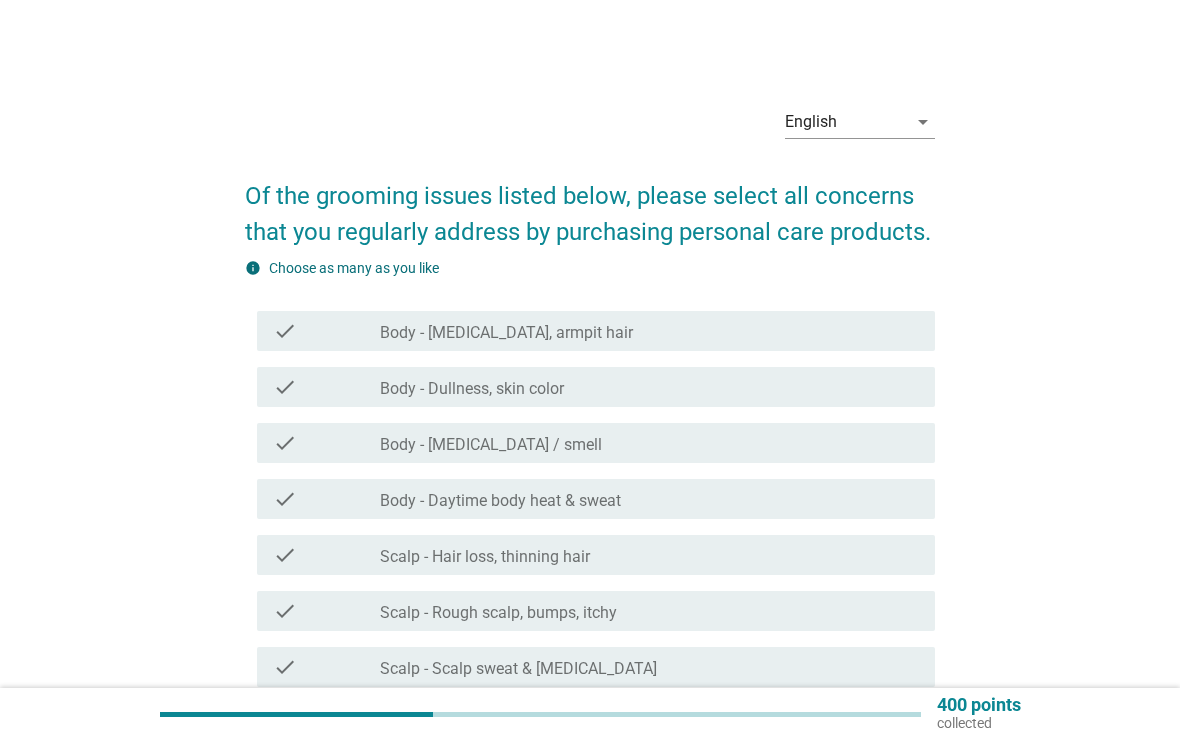 click on "check" at bounding box center [327, 387] 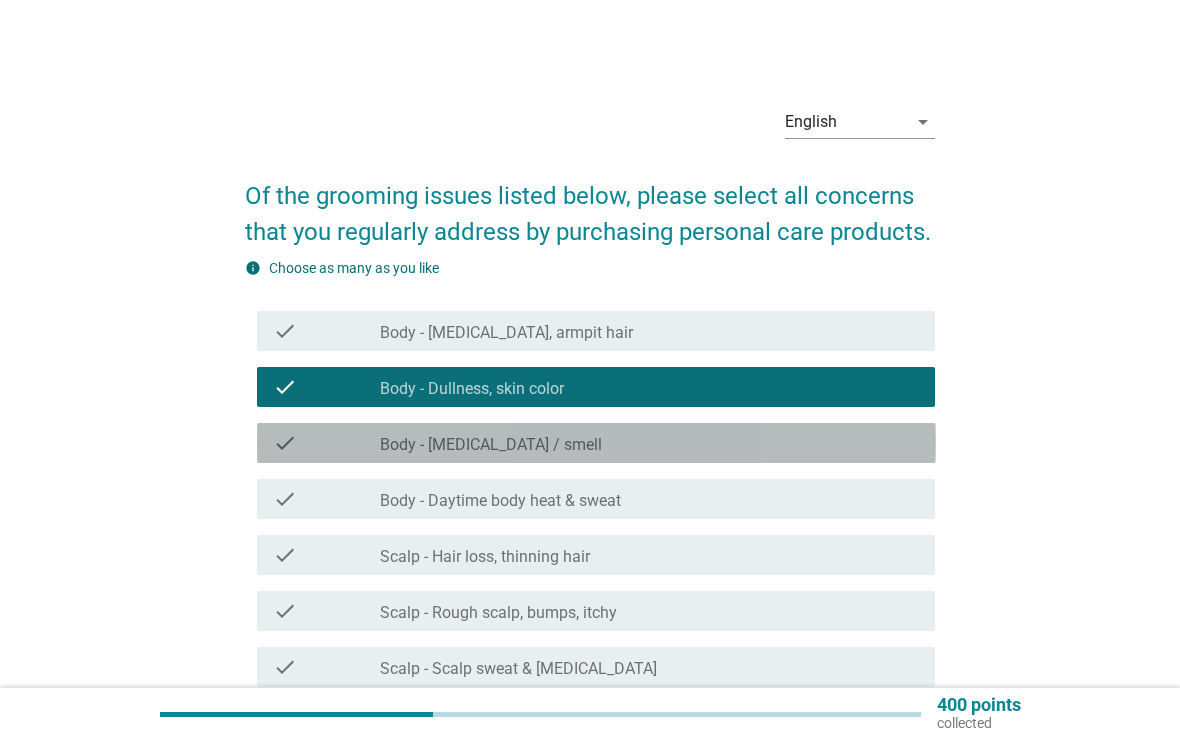 click on "check" at bounding box center (327, 443) 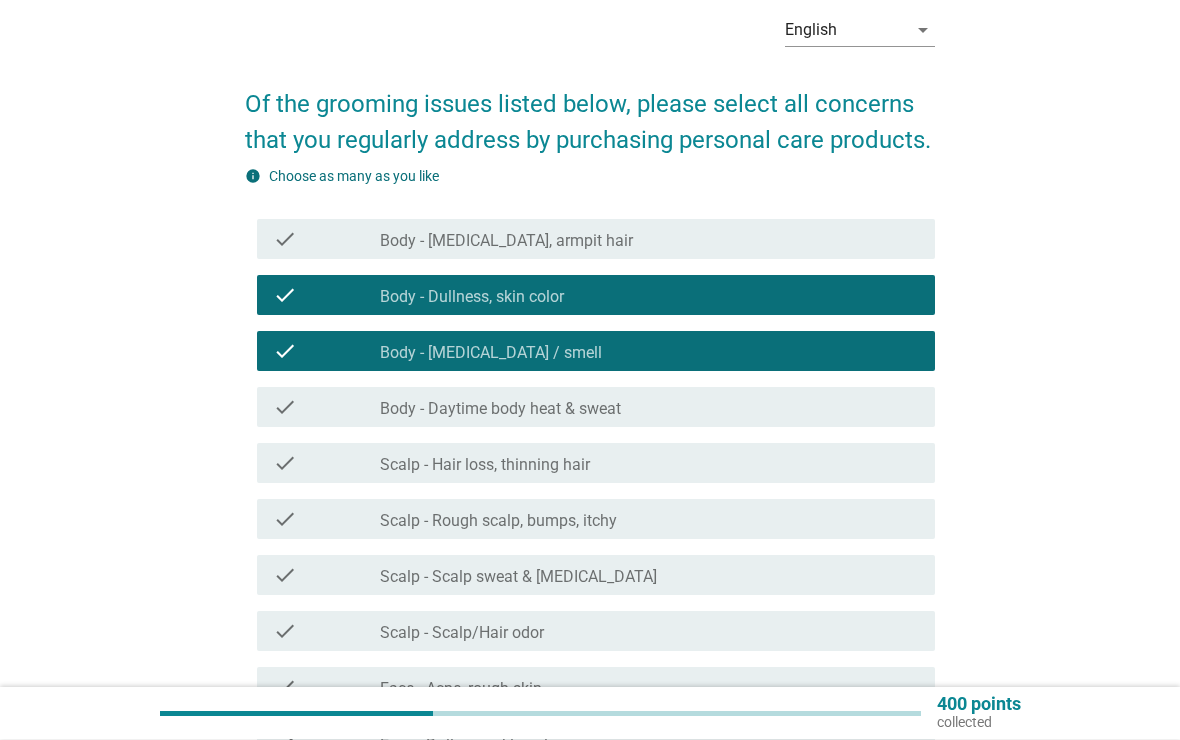 scroll, scrollTop: 92, scrollLeft: 0, axis: vertical 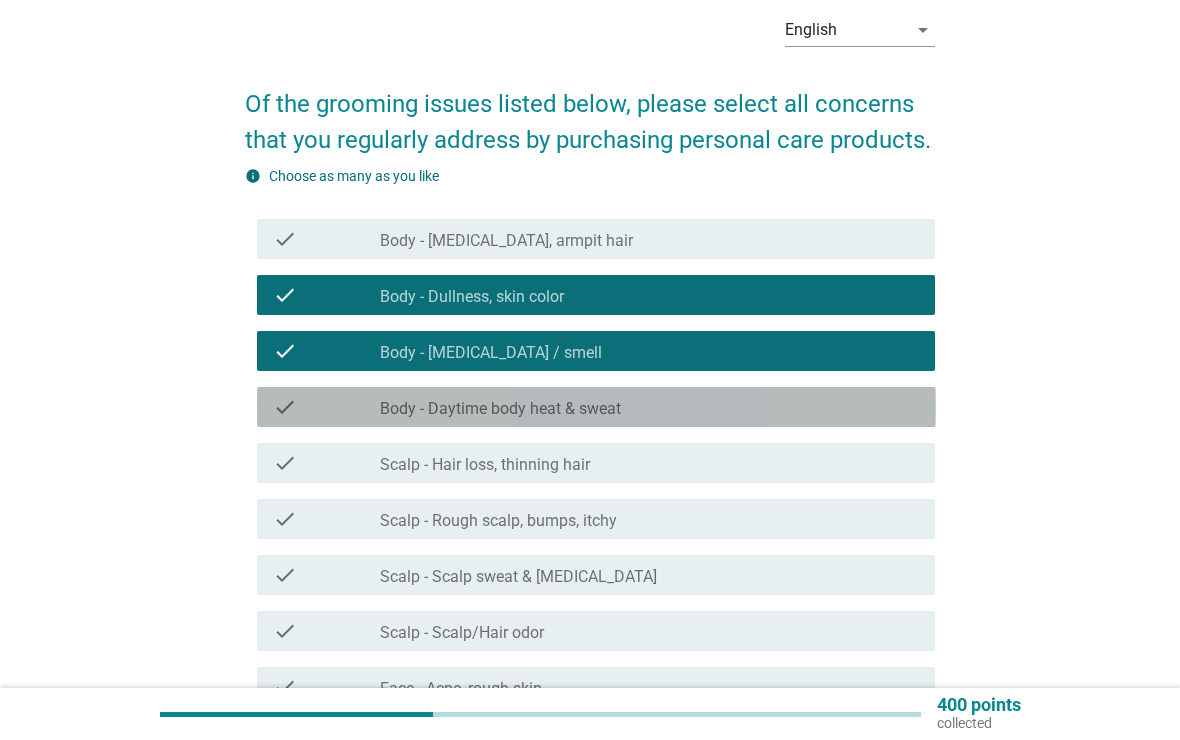 click on "check" at bounding box center [285, 407] 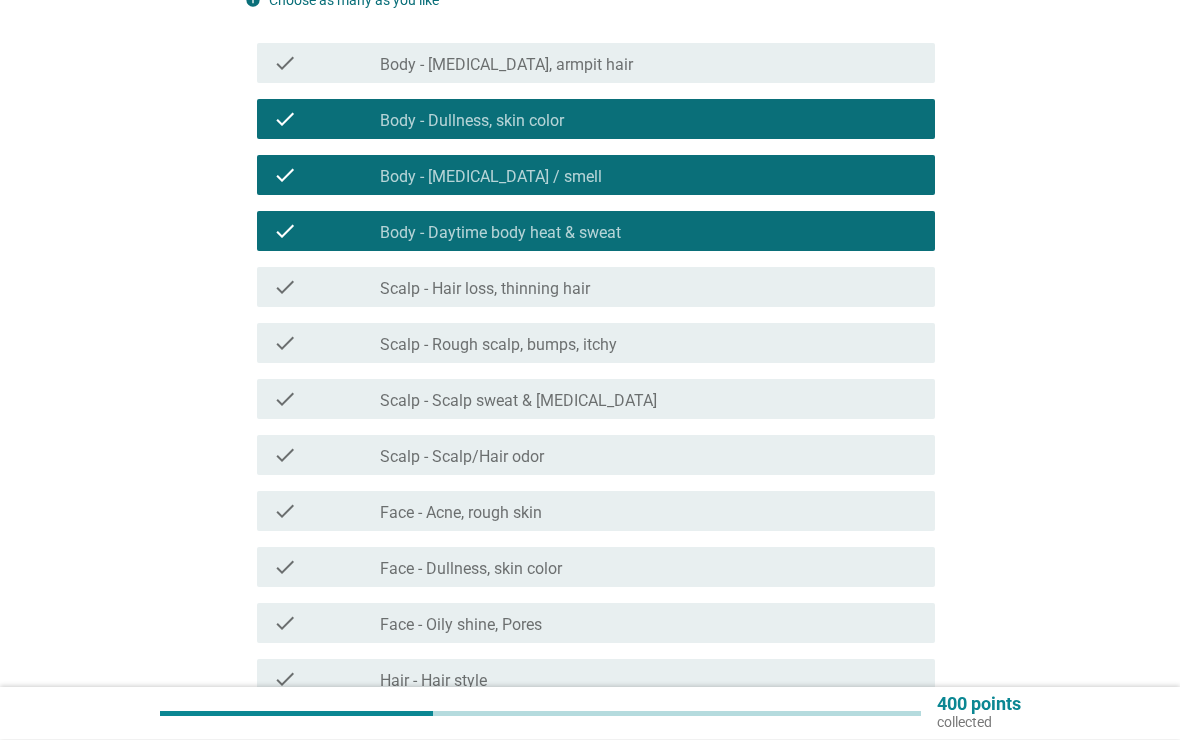 scroll, scrollTop: 268, scrollLeft: 0, axis: vertical 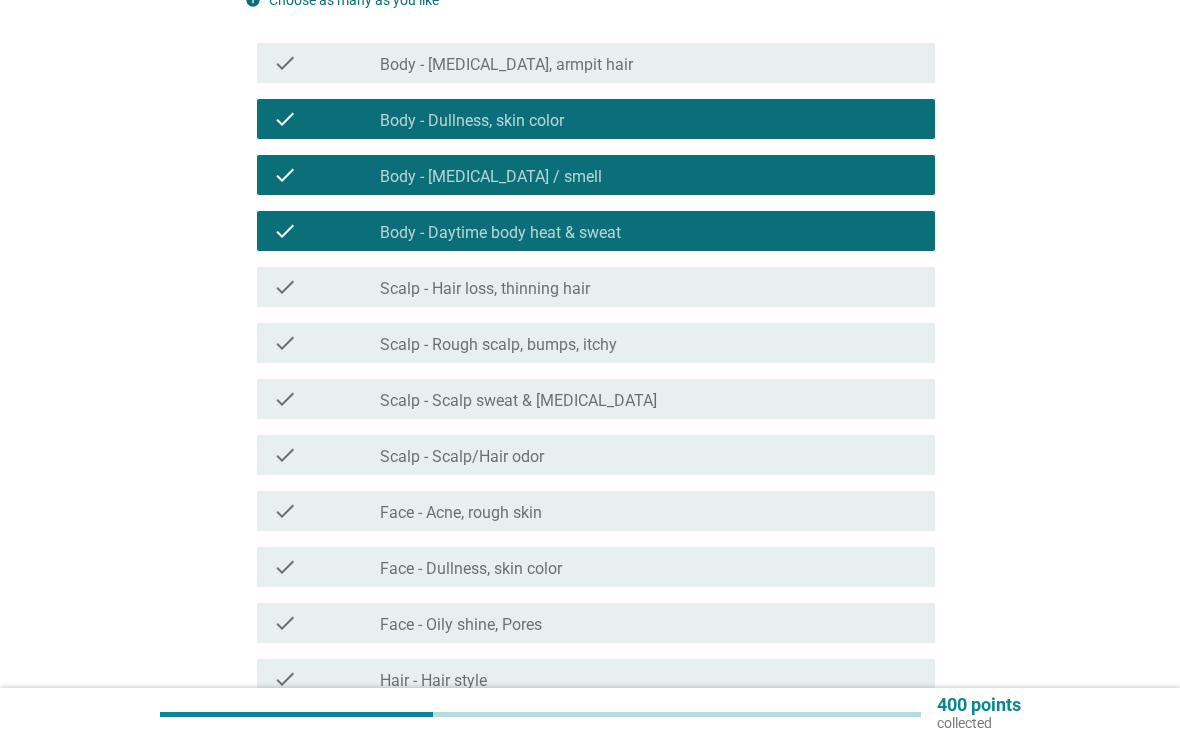 click on "check" at bounding box center (327, 511) 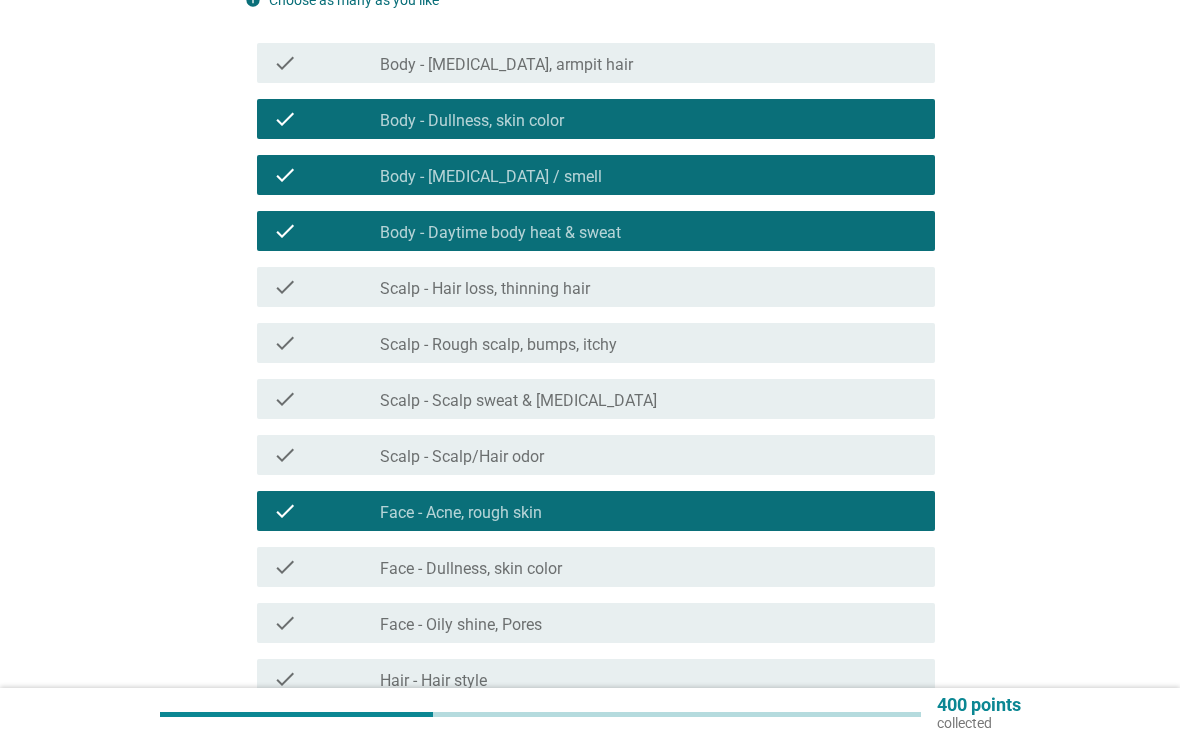 click on "check     check_box_outline_blank Scalp - Hair loss, thinning hair" at bounding box center [596, 287] 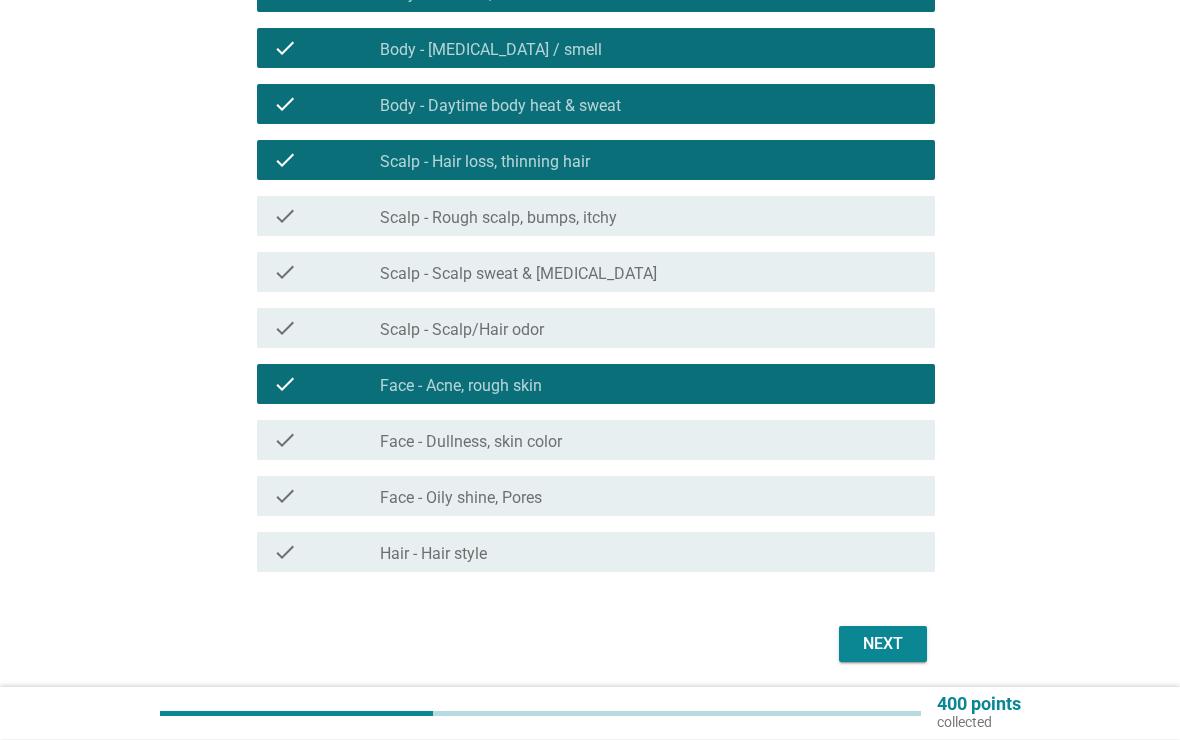 scroll, scrollTop: 395, scrollLeft: 0, axis: vertical 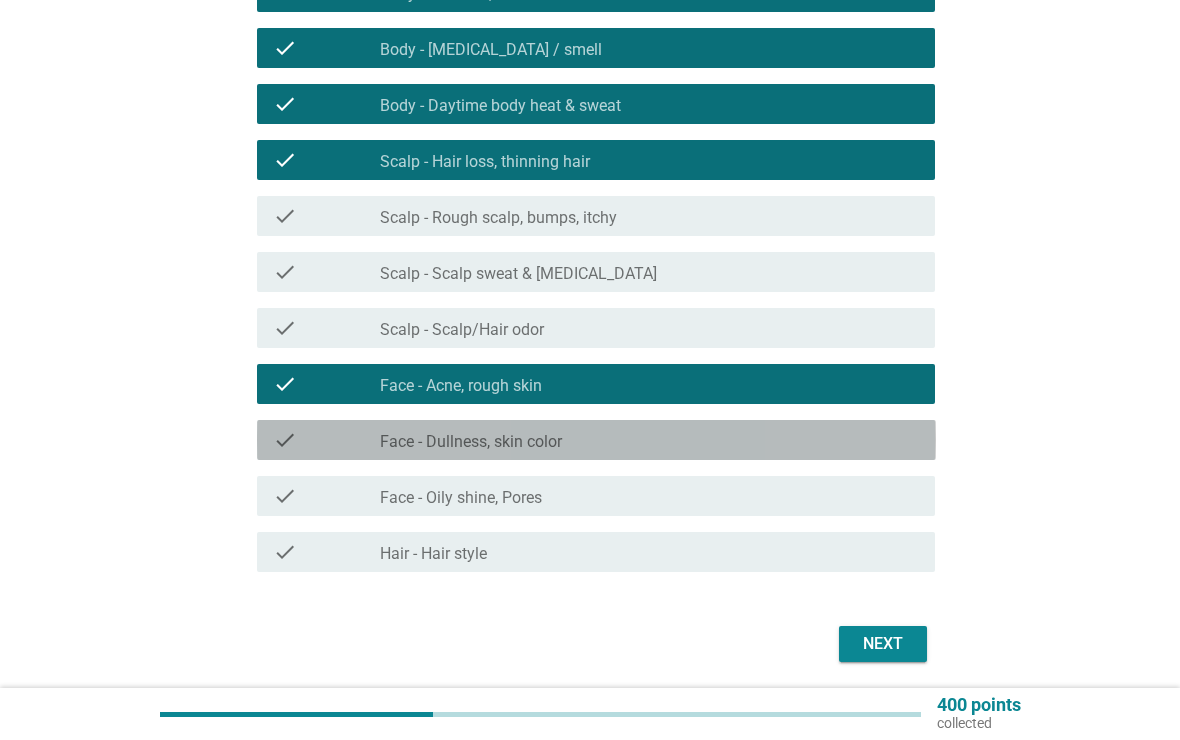 click on "check" at bounding box center [285, 440] 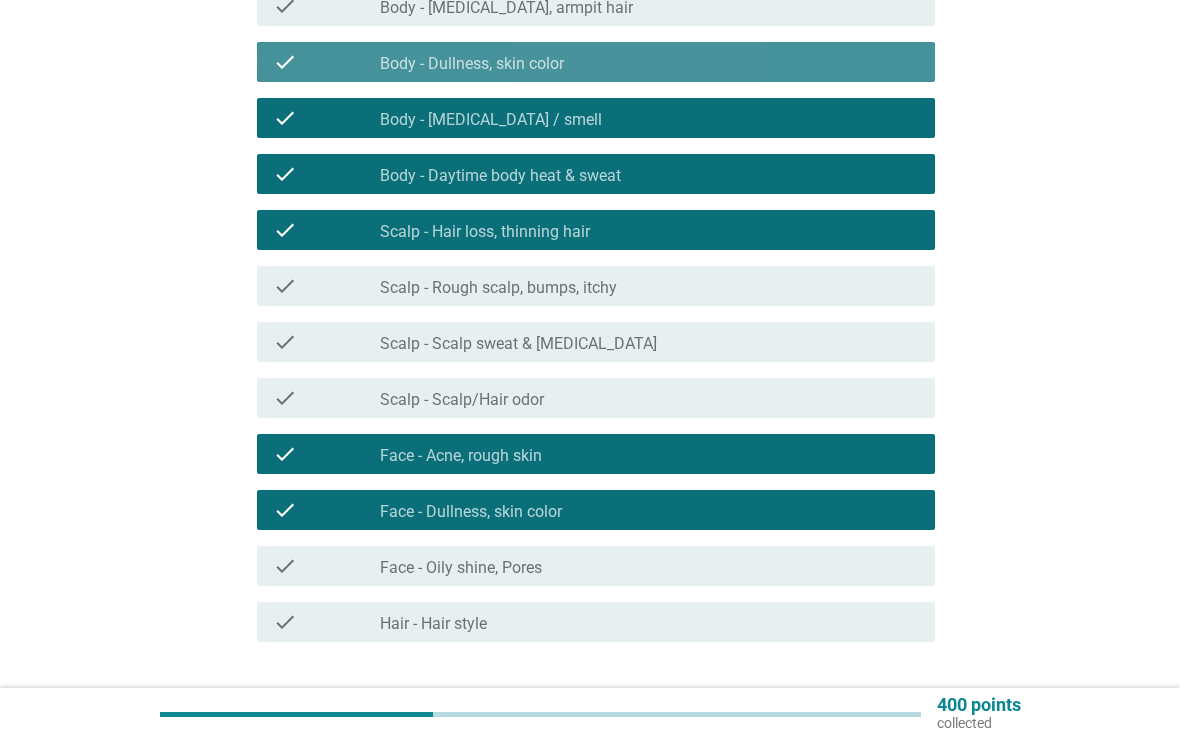 click on "check     check_box_outline_blank Body - Dullness, skin color" at bounding box center [596, 62] 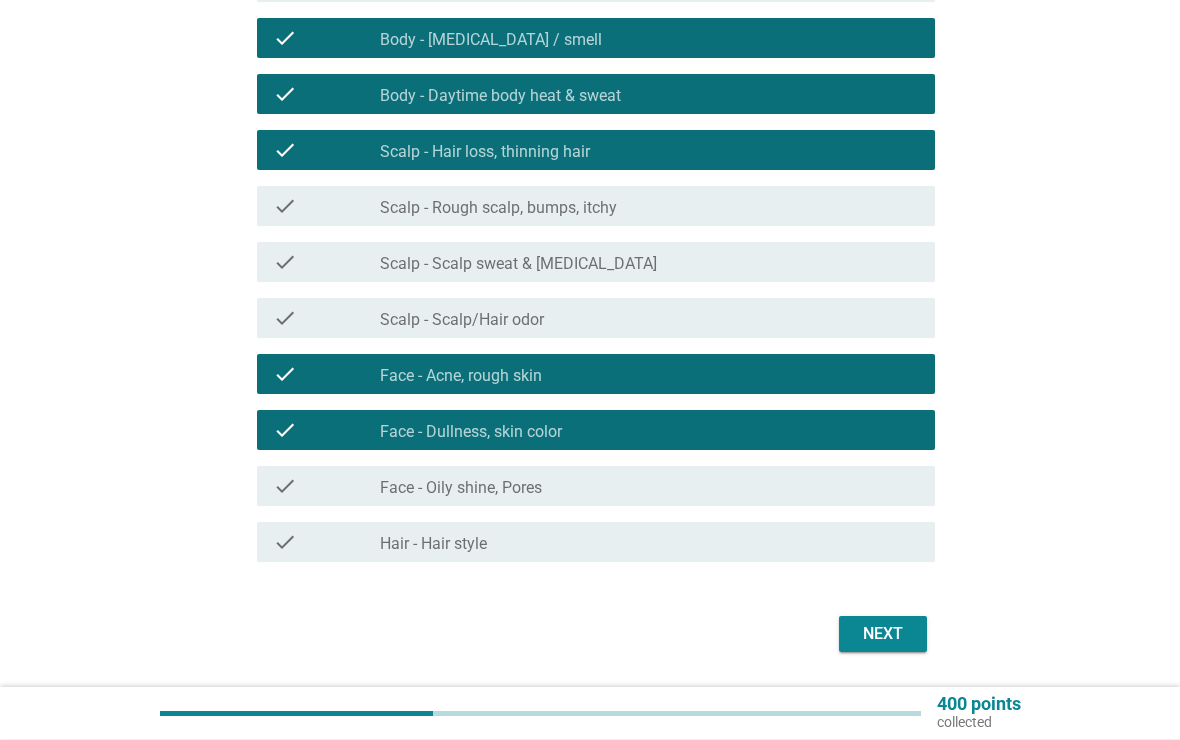 scroll, scrollTop: 405, scrollLeft: 0, axis: vertical 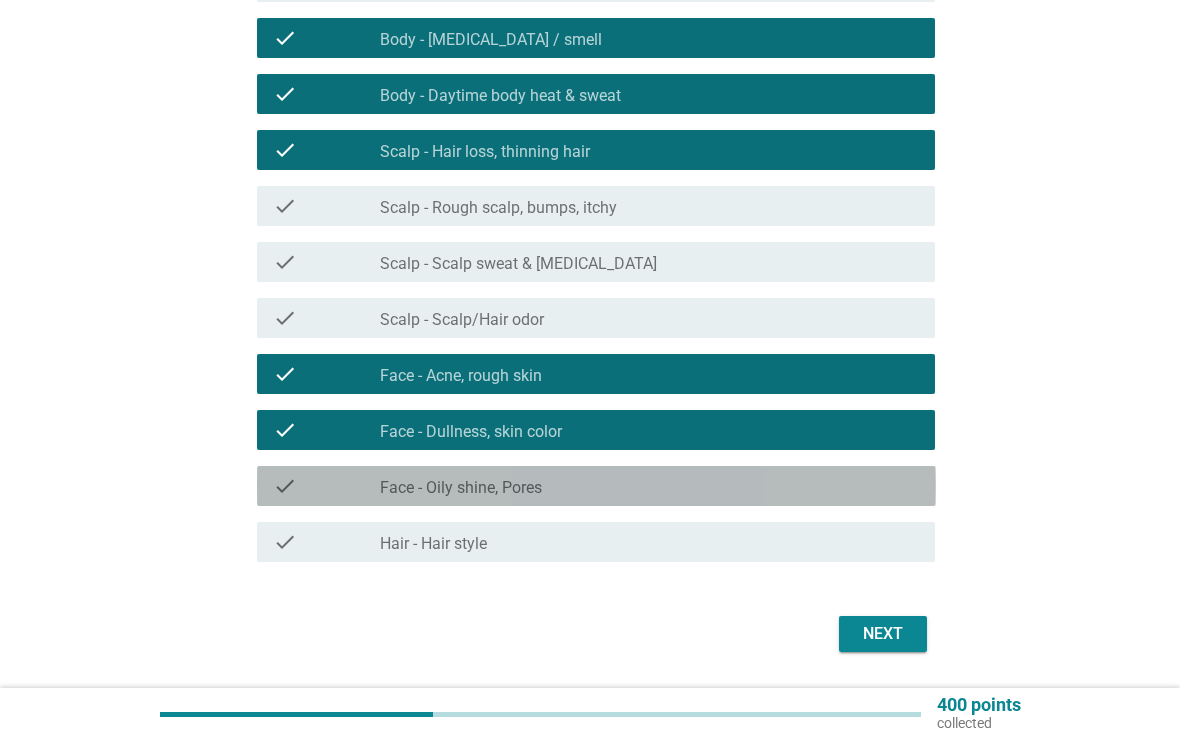 click on "check" at bounding box center (285, 486) 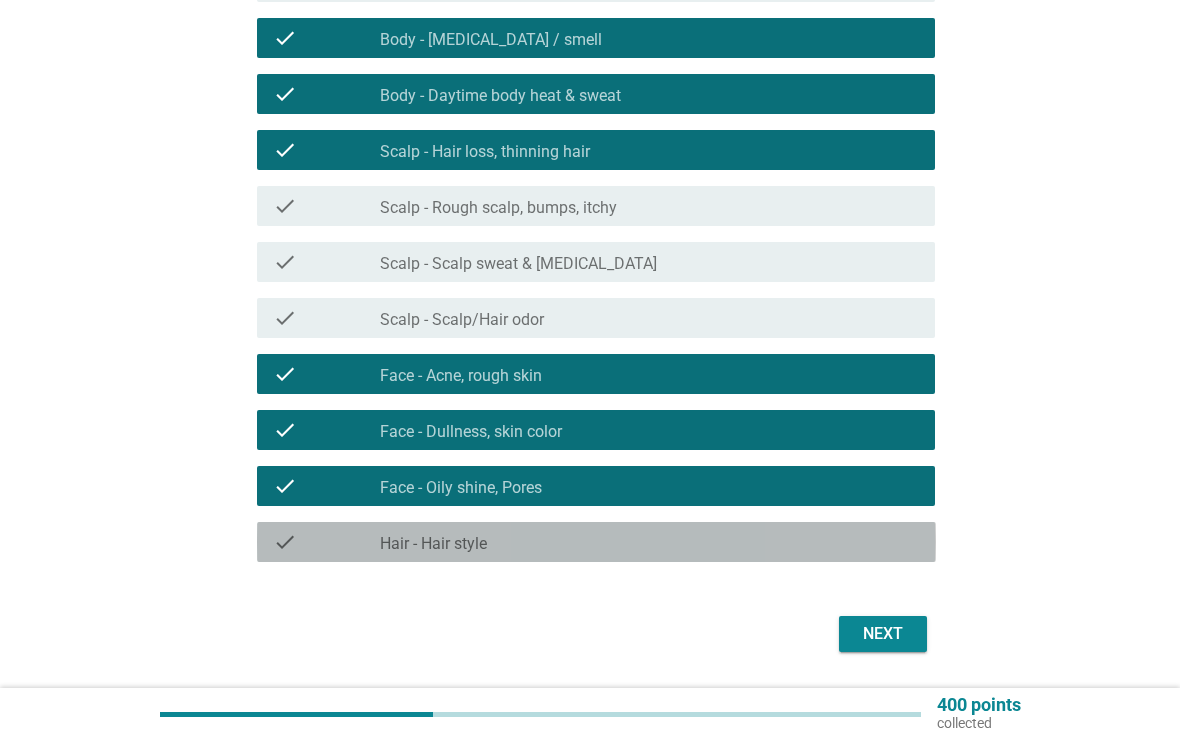 click on "check" at bounding box center (327, 542) 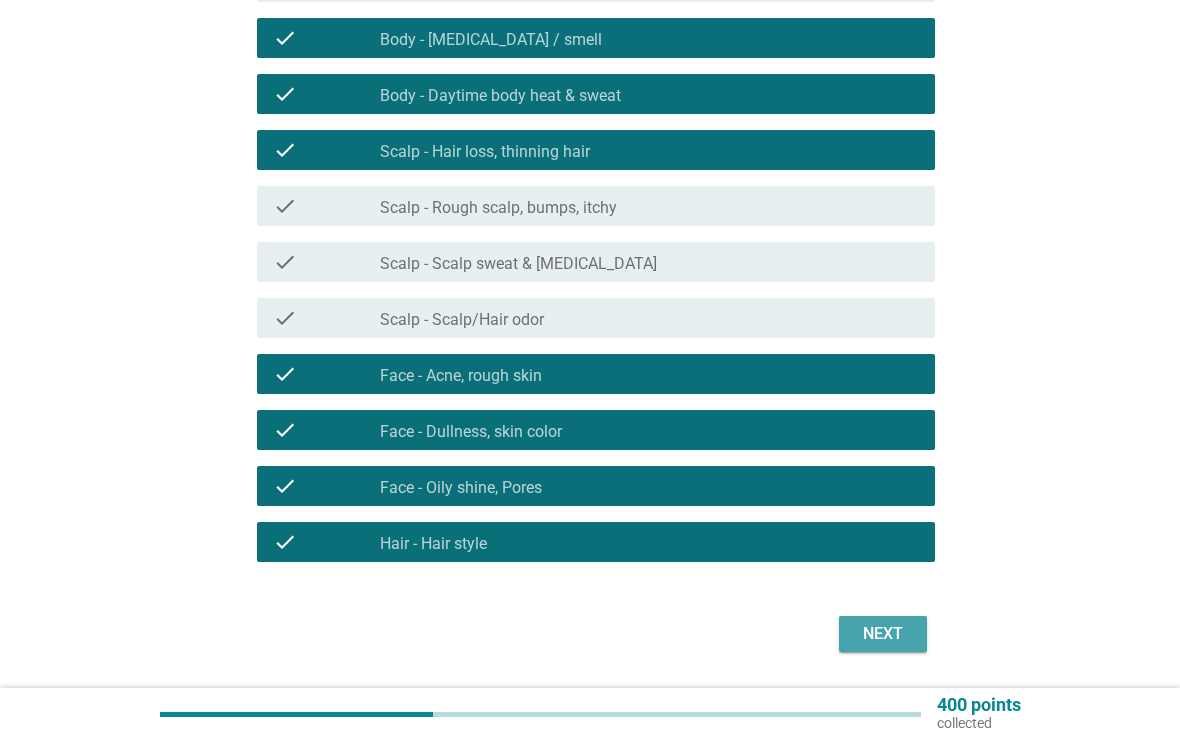 click on "Next" at bounding box center (883, 634) 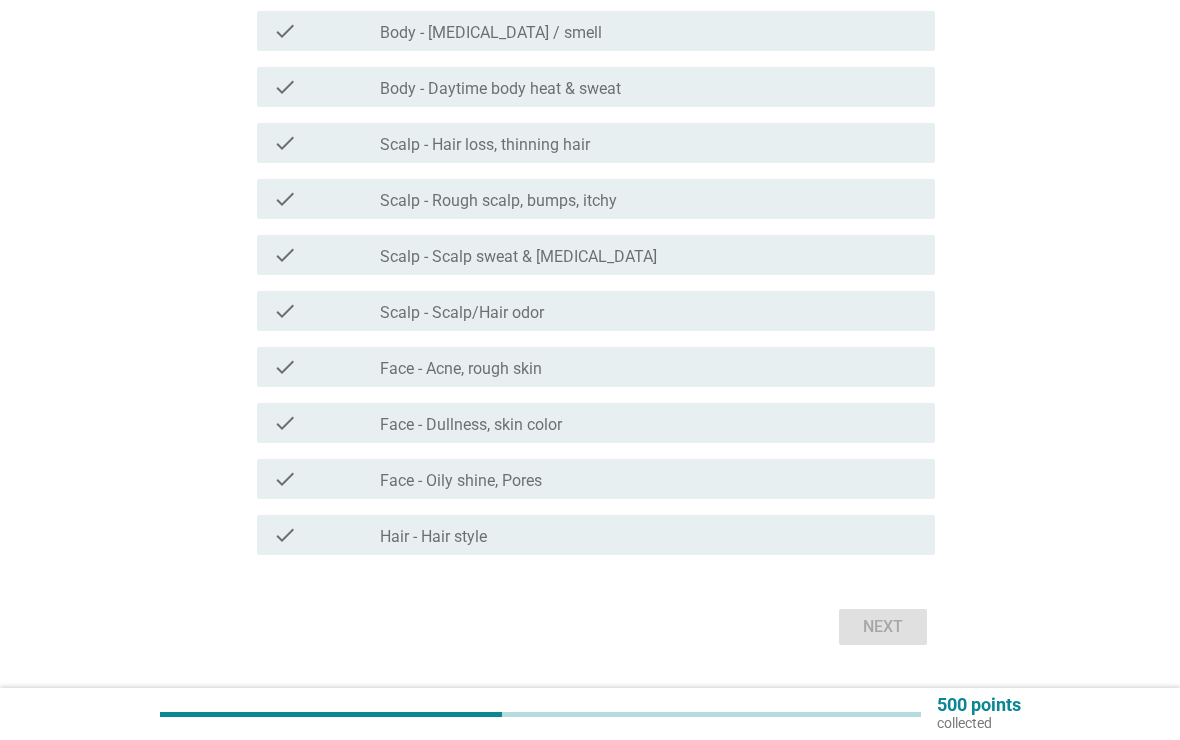 scroll, scrollTop: 447, scrollLeft: 0, axis: vertical 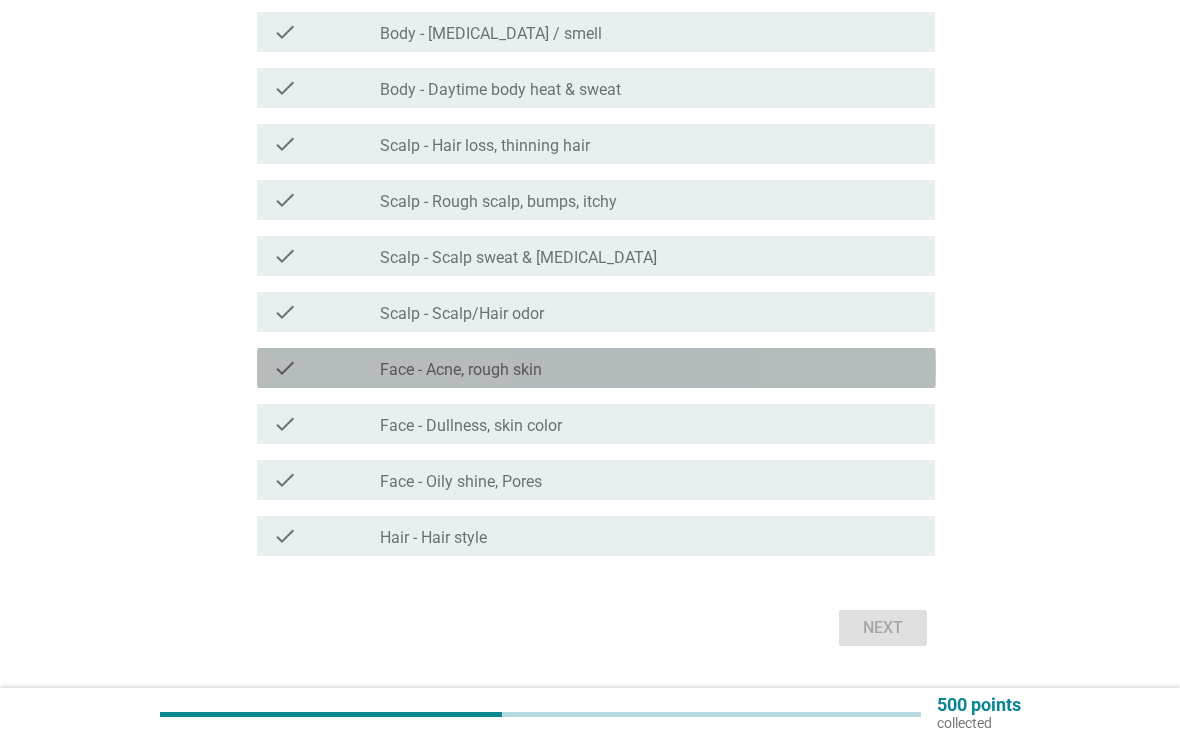 click on "check" at bounding box center (285, 368) 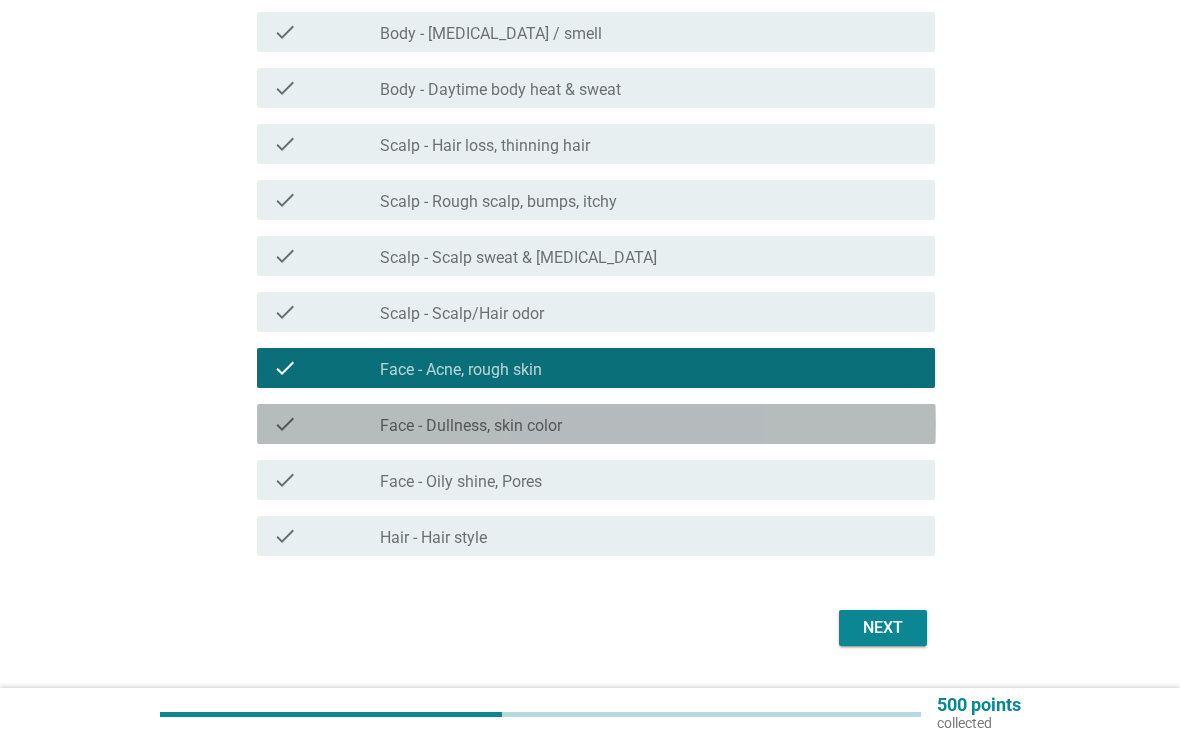 click on "check" at bounding box center [285, 424] 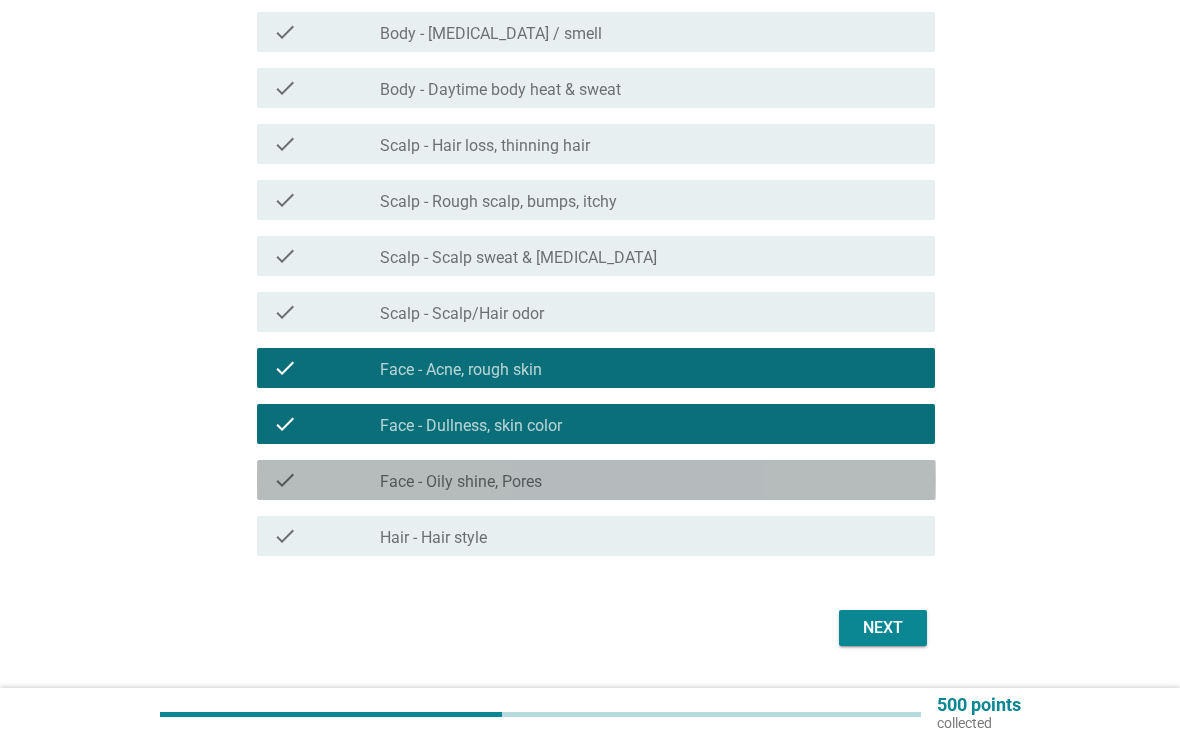 click on "check     check_box_outline_blank Face - Oily shine, Pores" at bounding box center [596, 480] 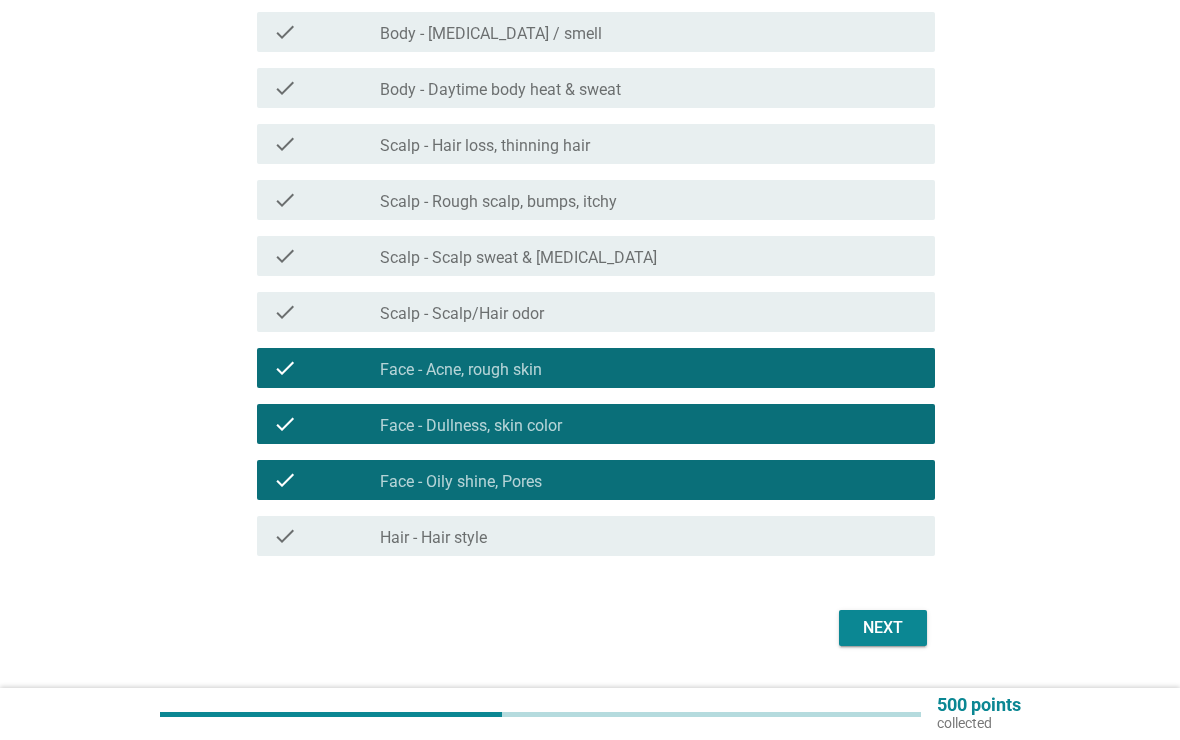 click on "Next" at bounding box center (883, 628) 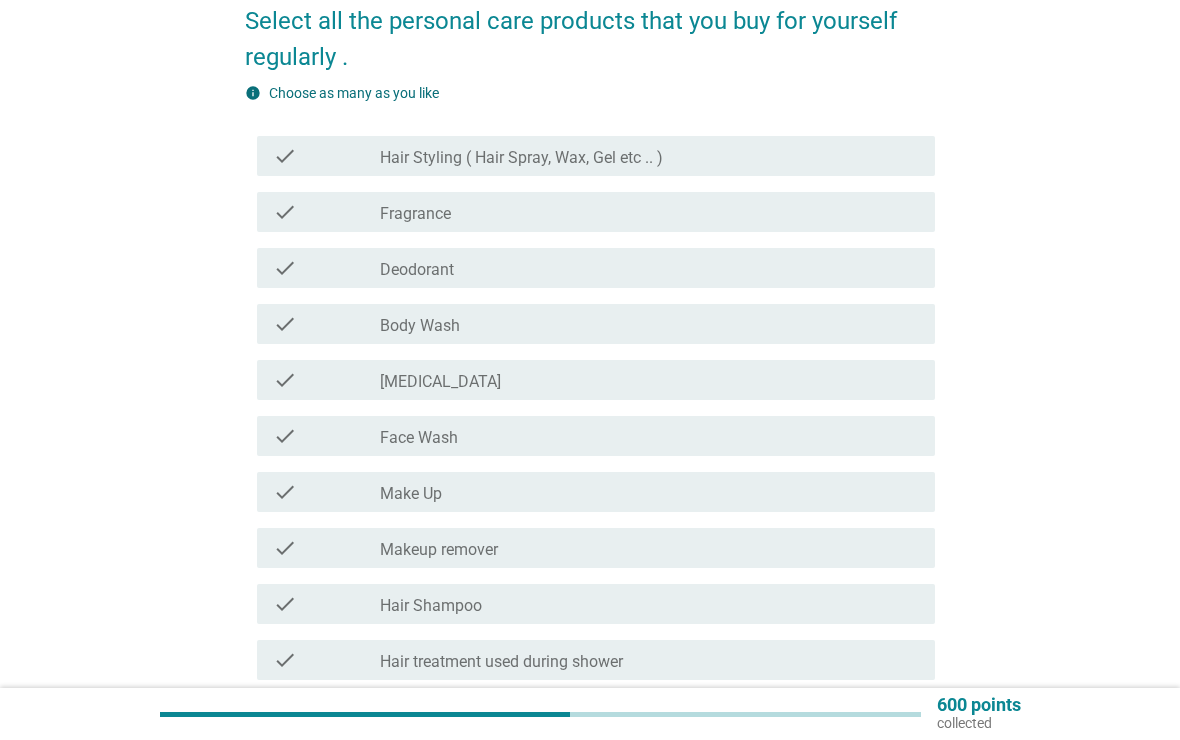 scroll, scrollTop: 188, scrollLeft: 0, axis: vertical 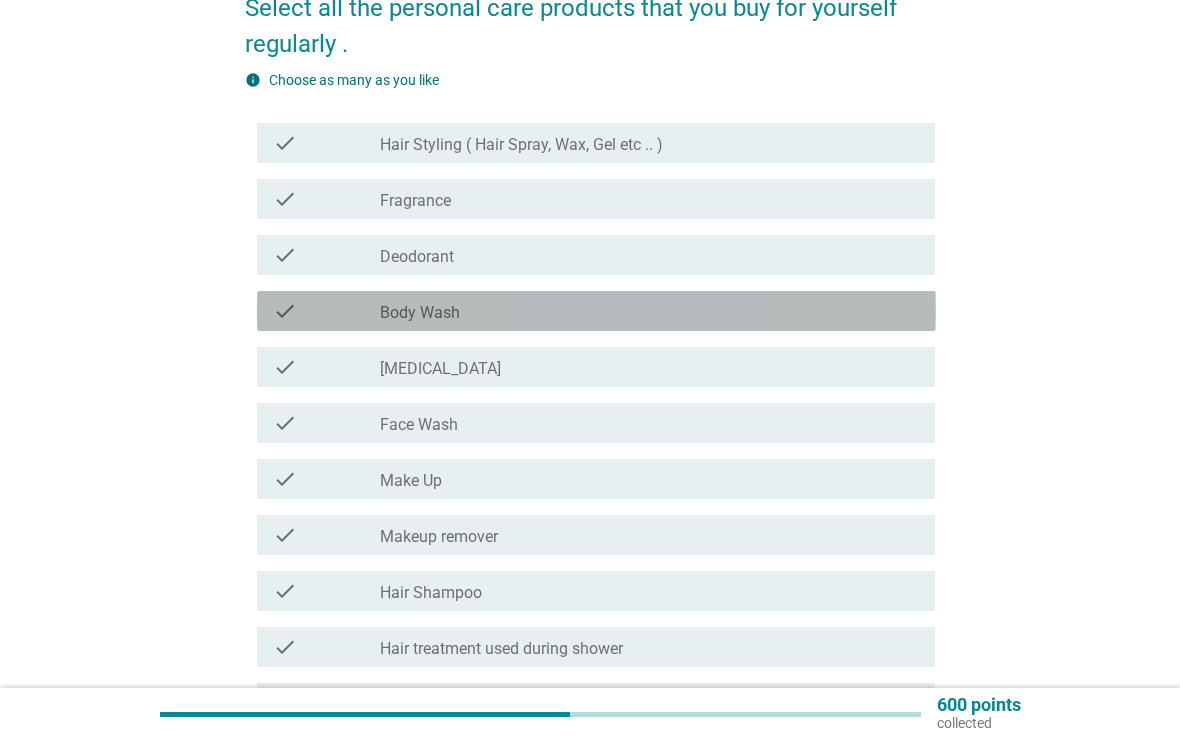 click on "check" at bounding box center [327, 311] 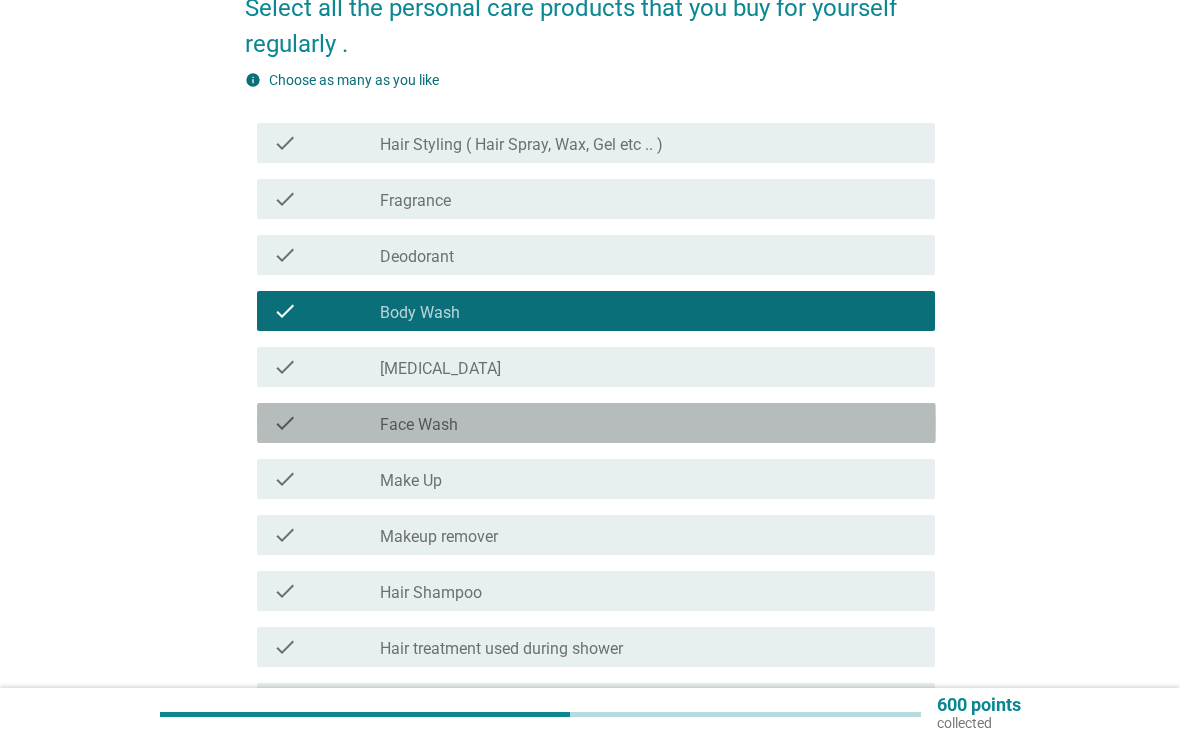 click on "check" at bounding box center (327, 423) 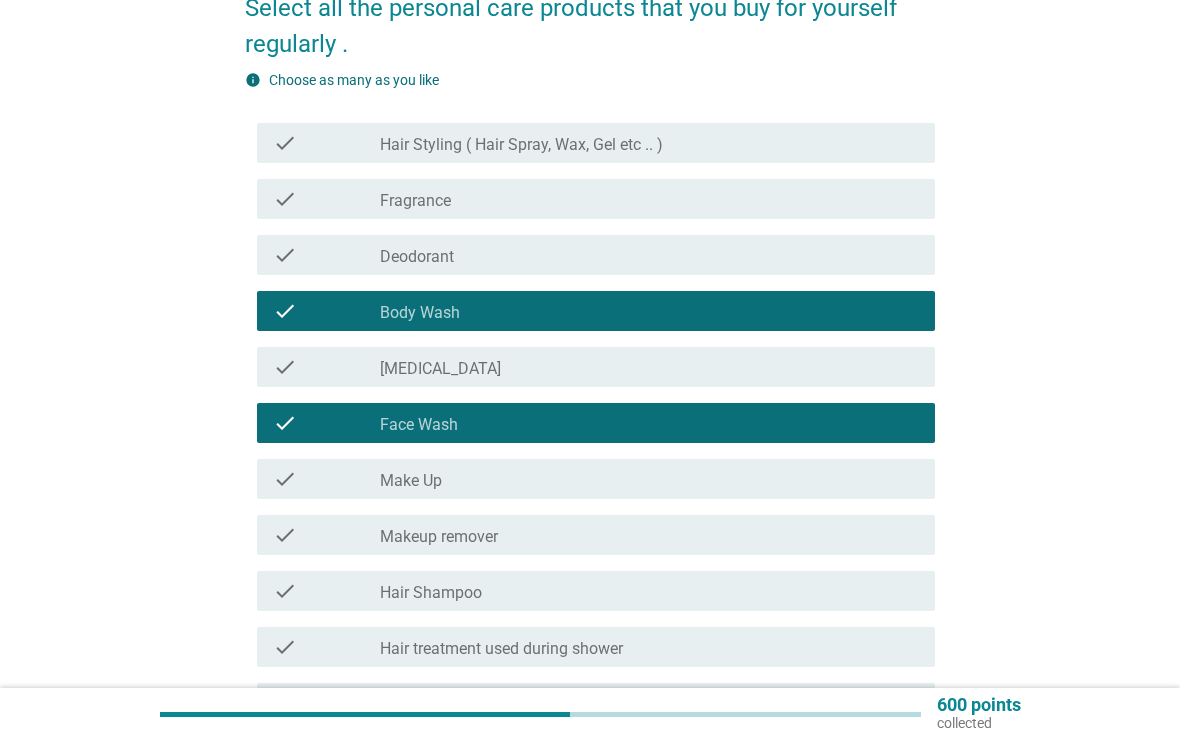 click on "check     check_box_outline_blank Face Wash" at bounding box center (596, 423) 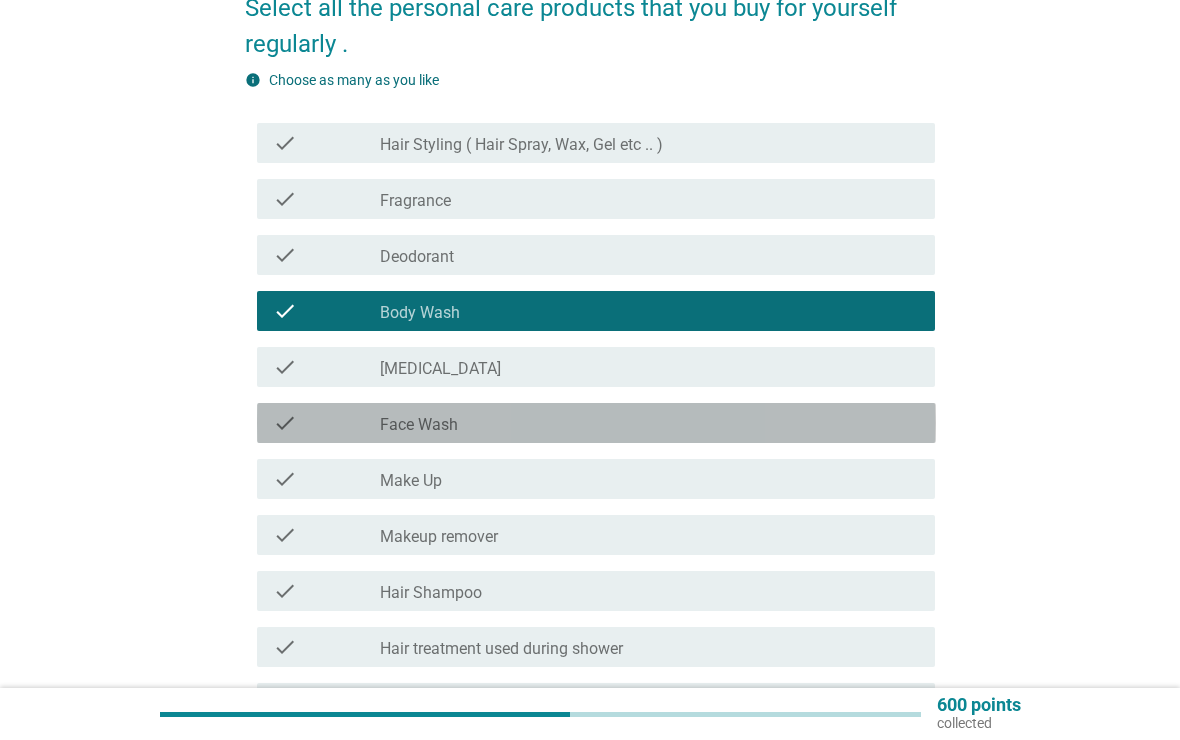 click on "check" at bounding box center (327, 479) 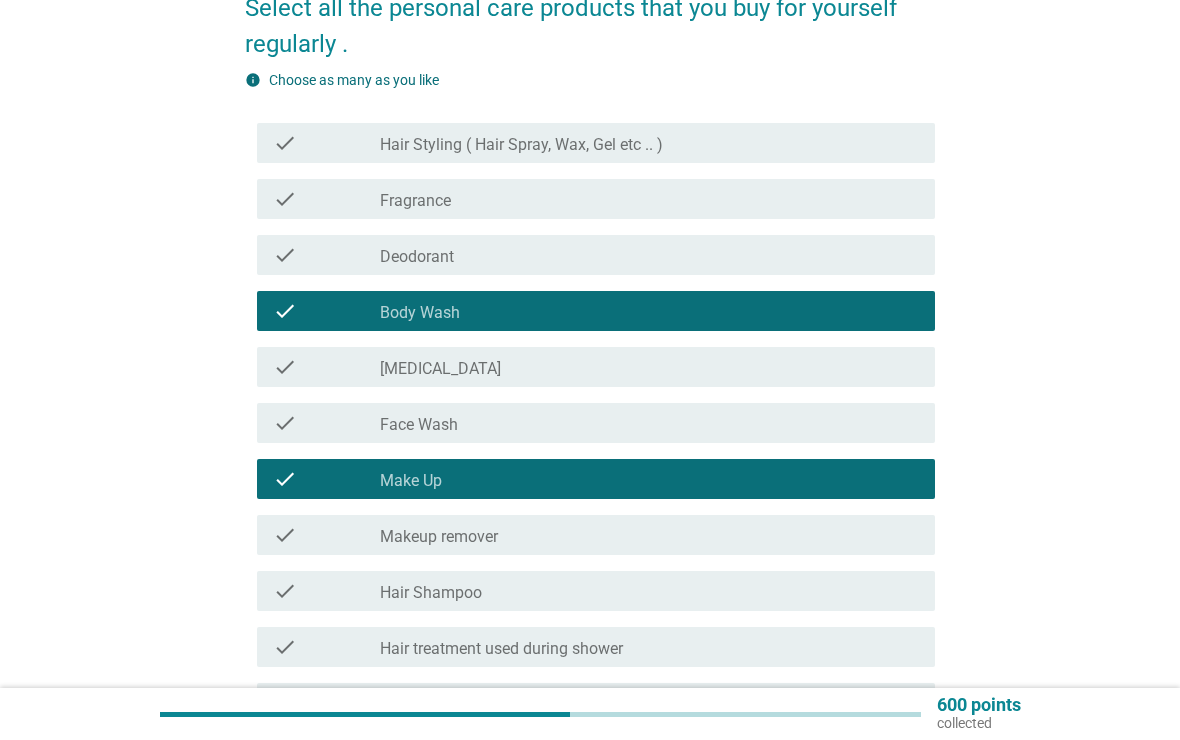 click on "check" at bounding box center (285, 423) 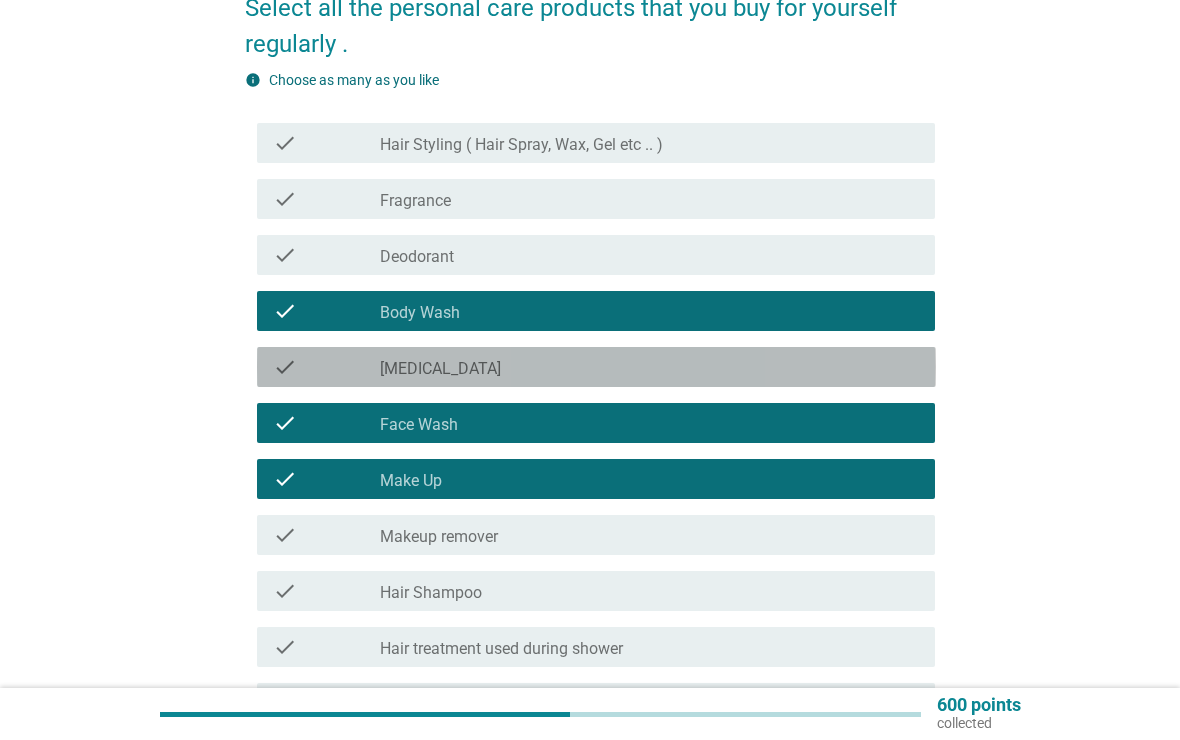 click on "check" at bounding box center [327, 367] 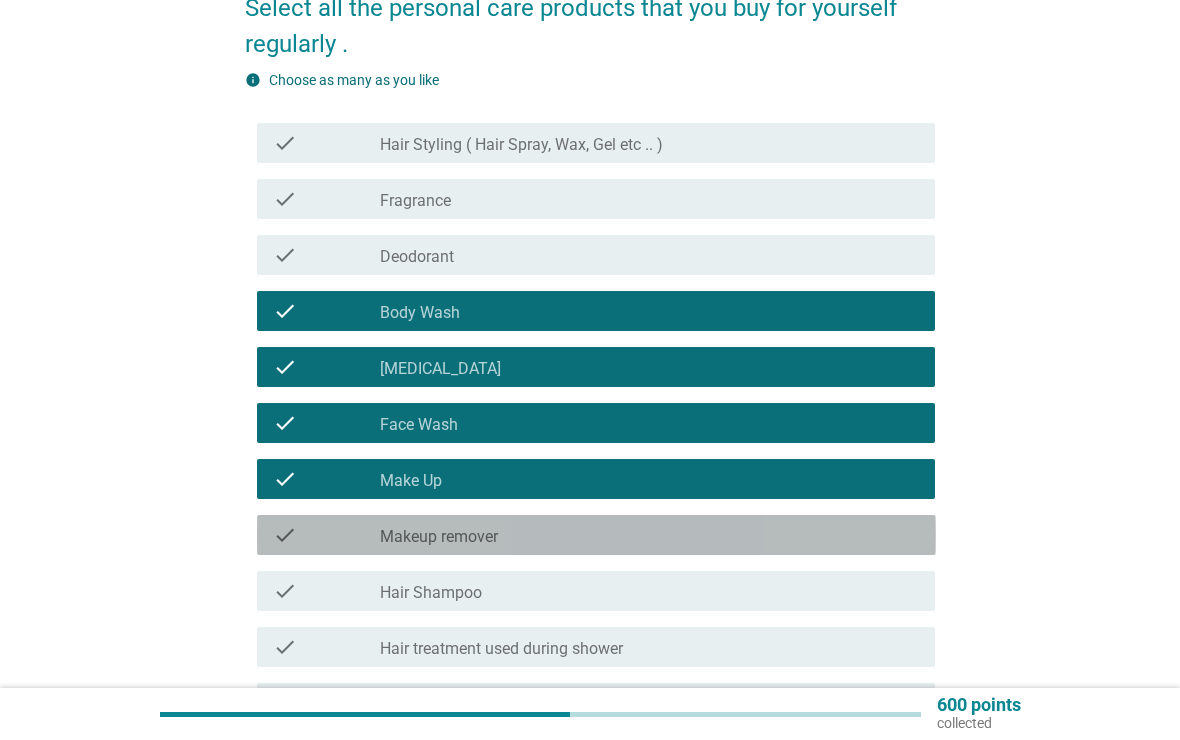 click on "check" at bounding box center [327, 535] 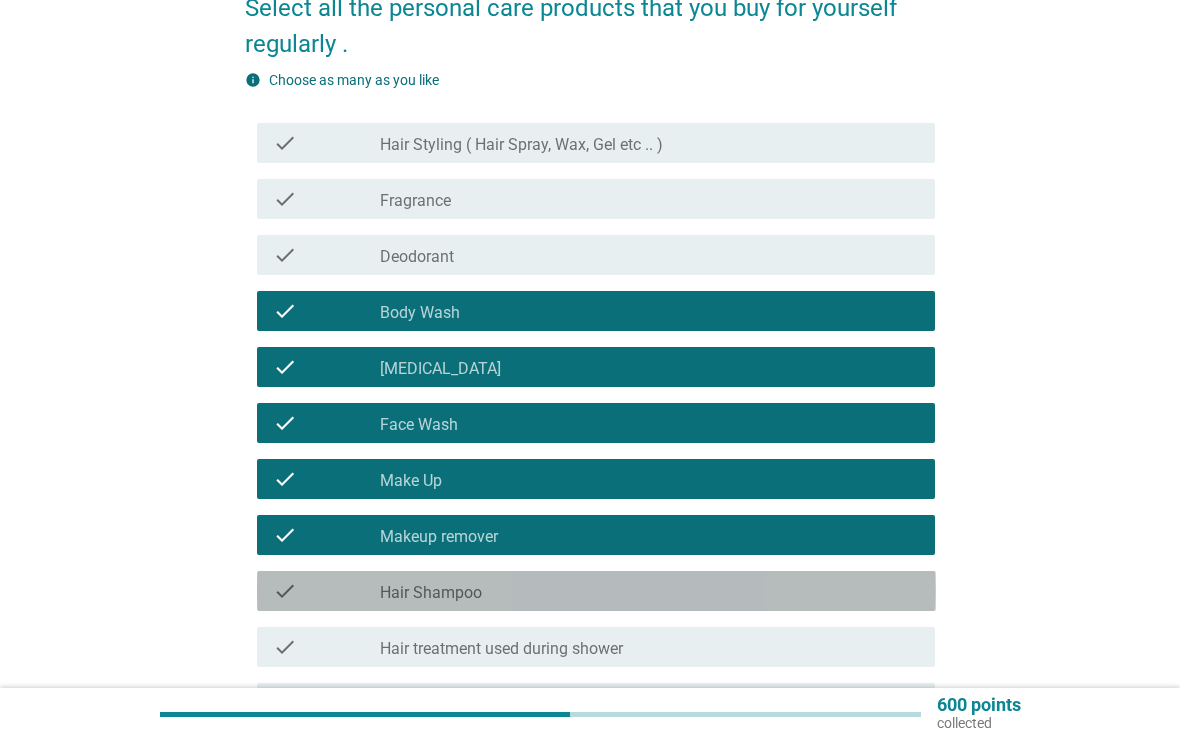 click on "check" at bounding box center [327, 591] 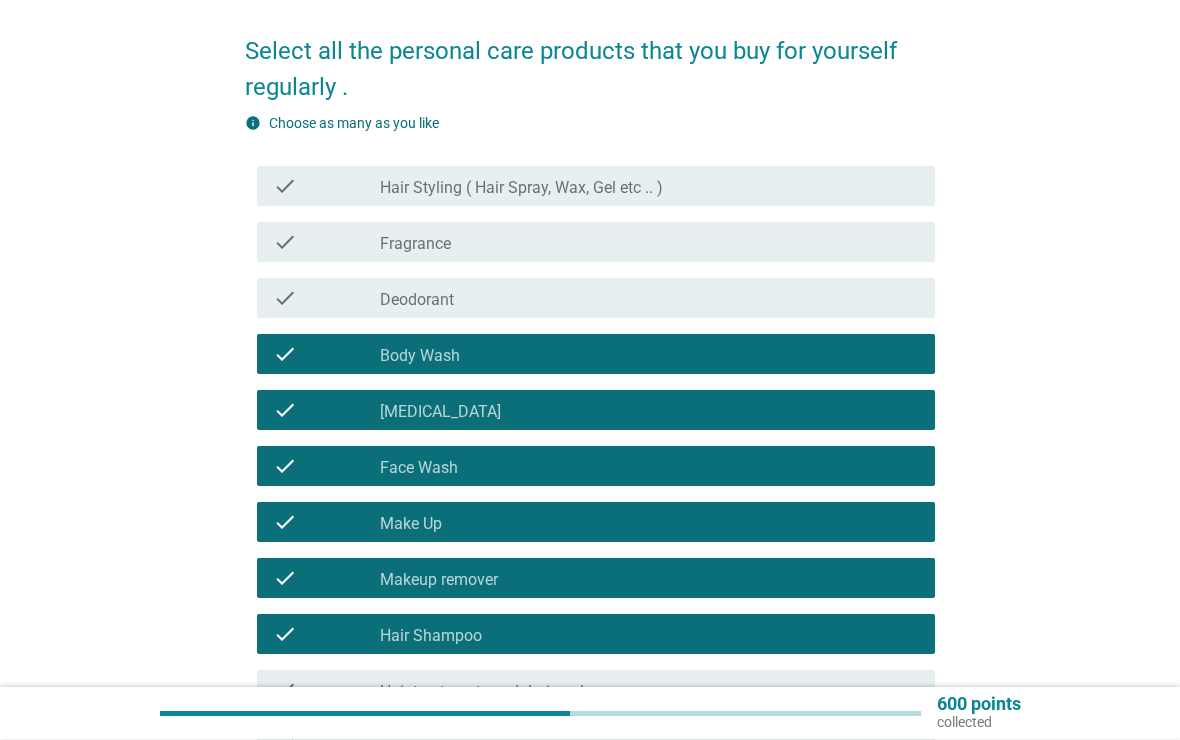 scroll, scrollTop: 465, scrollLeft: 0, axis: vertical 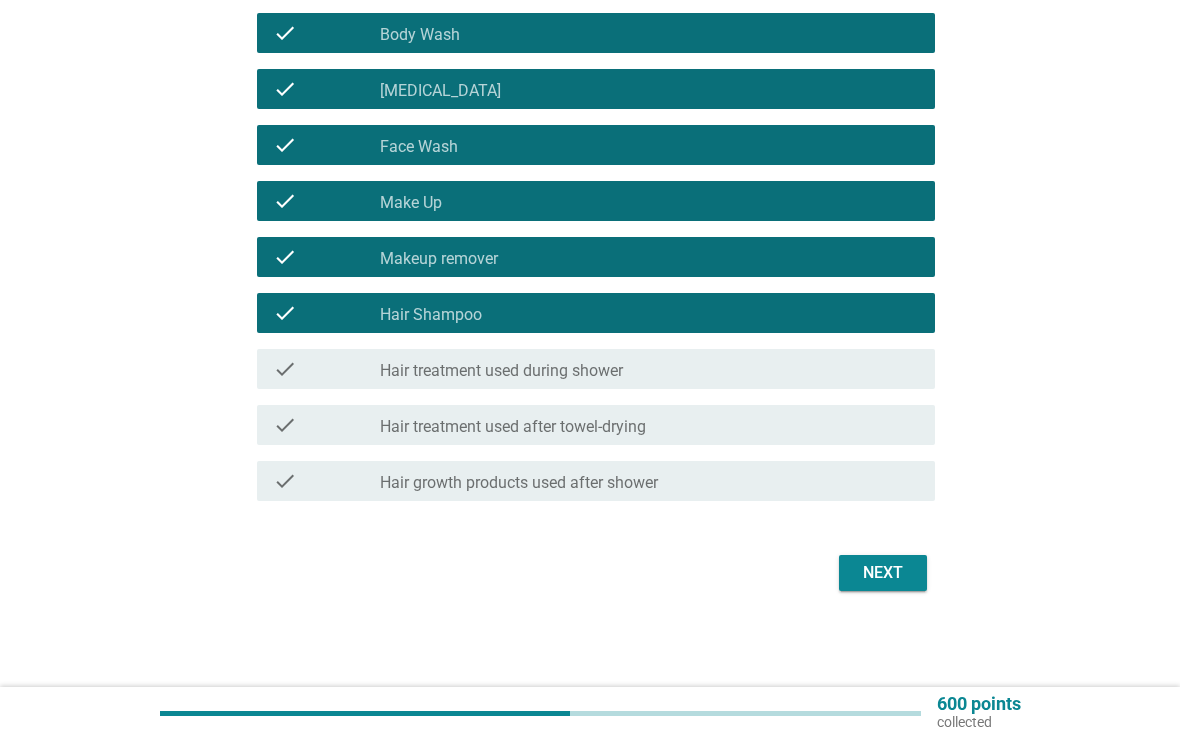 click on "Next" at bounding box center (883, 574) 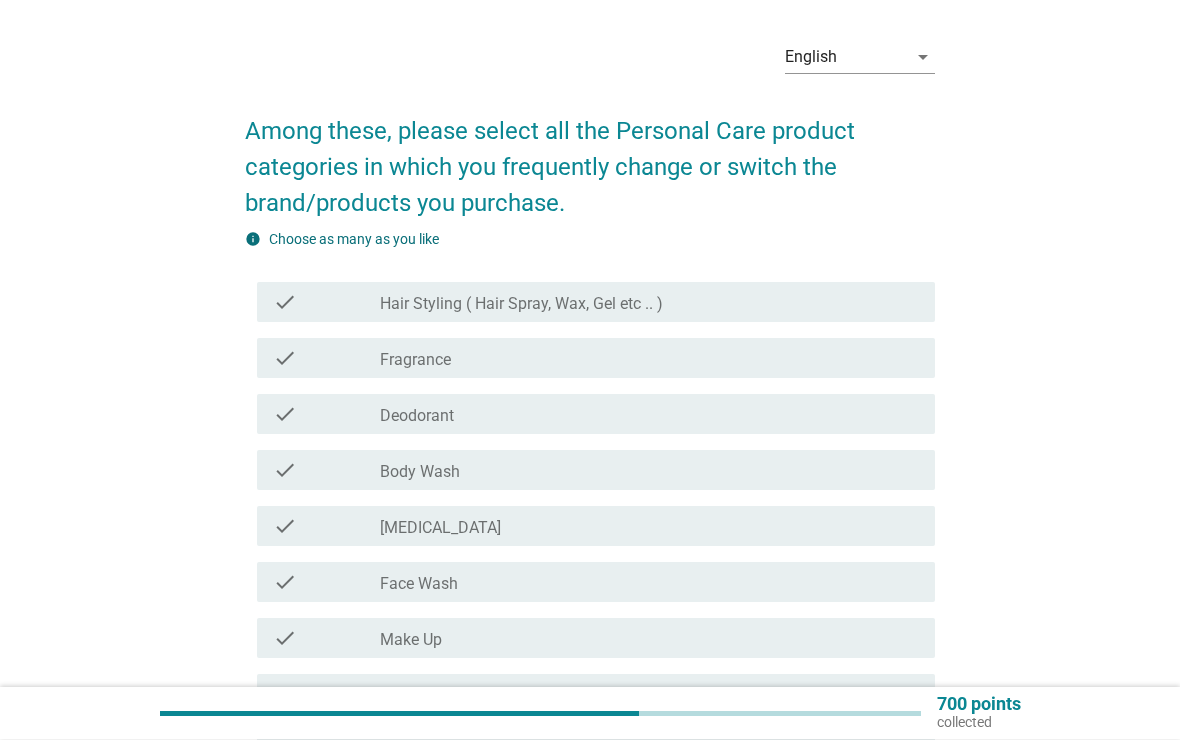 scroll, scrollTop: 67, scrollLeft: 0, axis: vertical 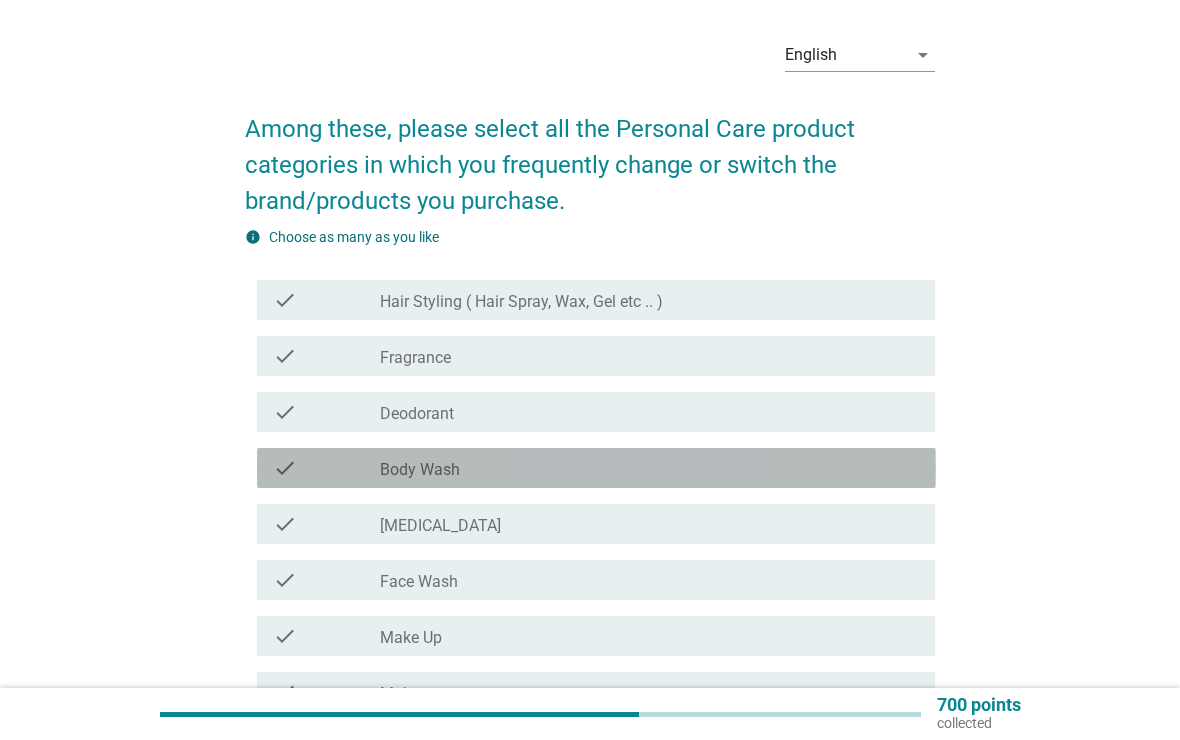 click on "check     check_box_outline_blank Body Wash" at bounding box center (596, 468) 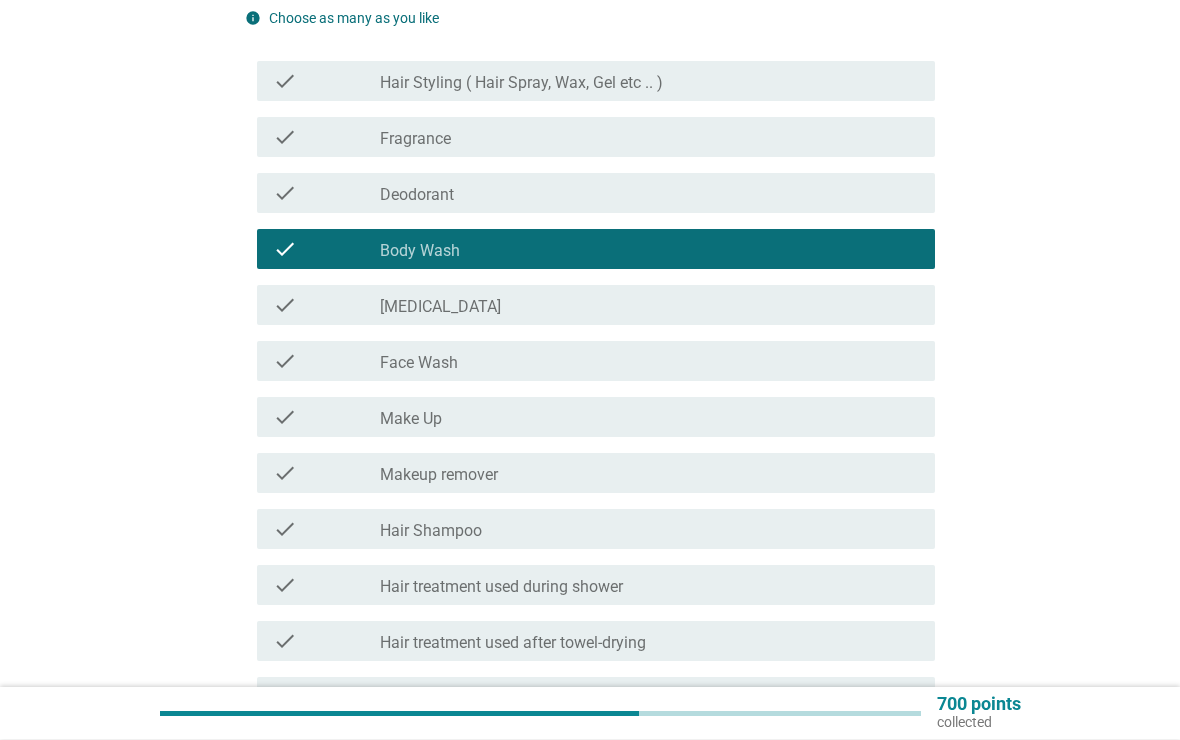 scroll, scrollTop: 286, scrollLeft: 0, axis: vertical 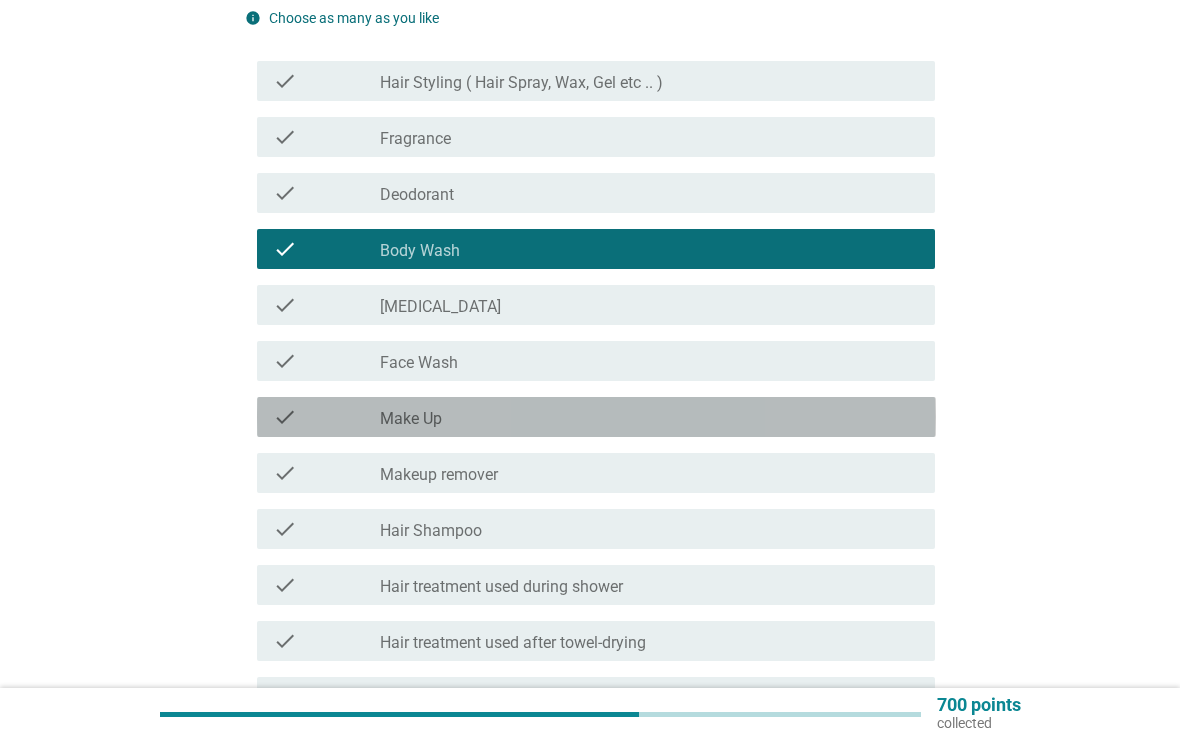 click on "check" at bounding box center [285, 417] 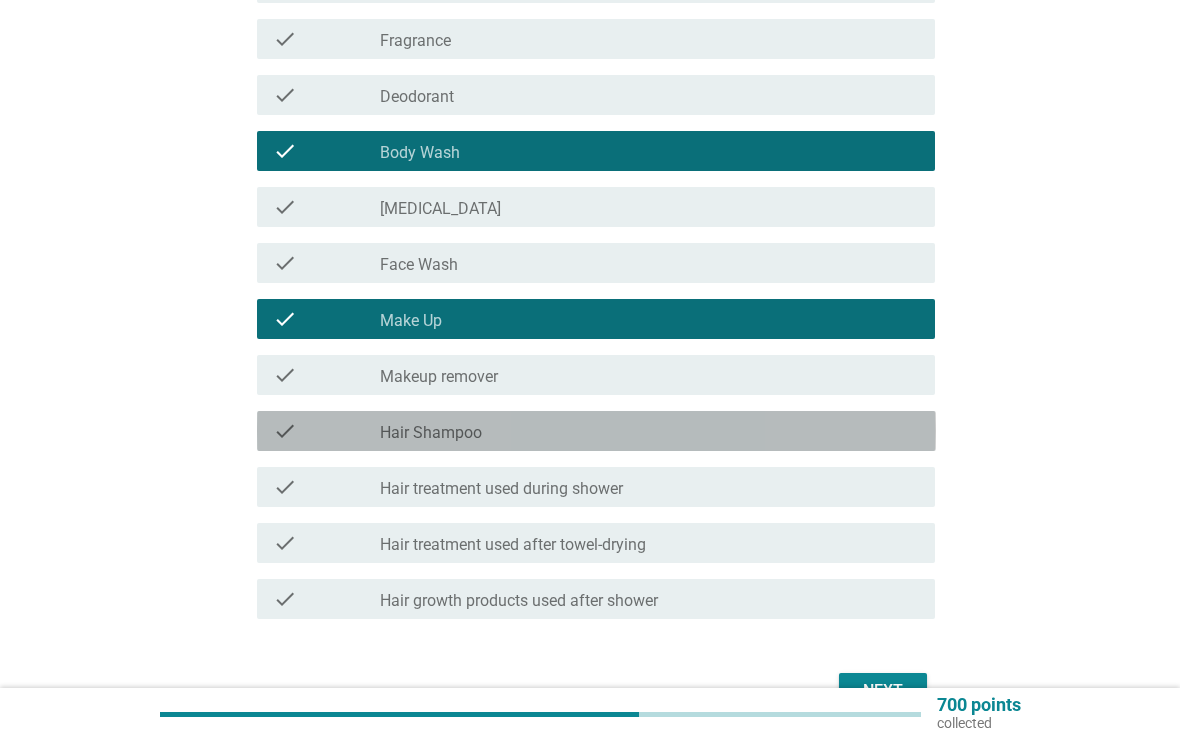 click on "check" at bounding box center (285, 431) 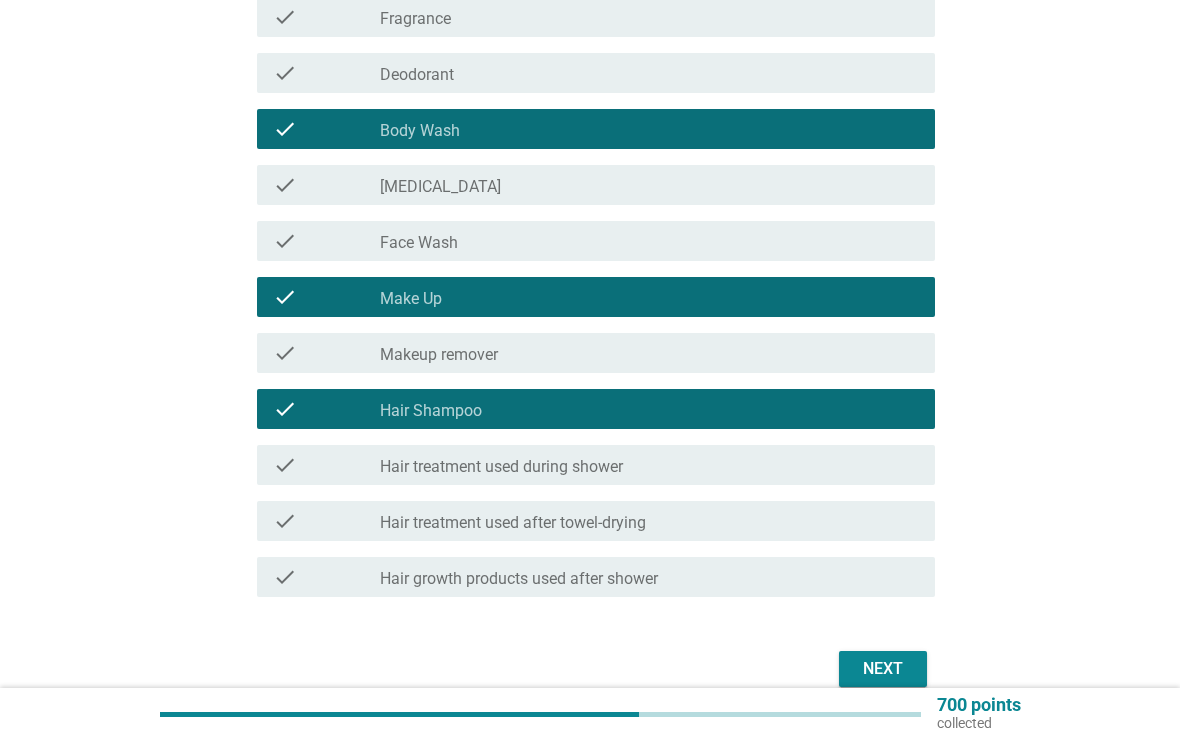 scroll, scrollTop: 417, scrollLeft: 0, axis: vertical 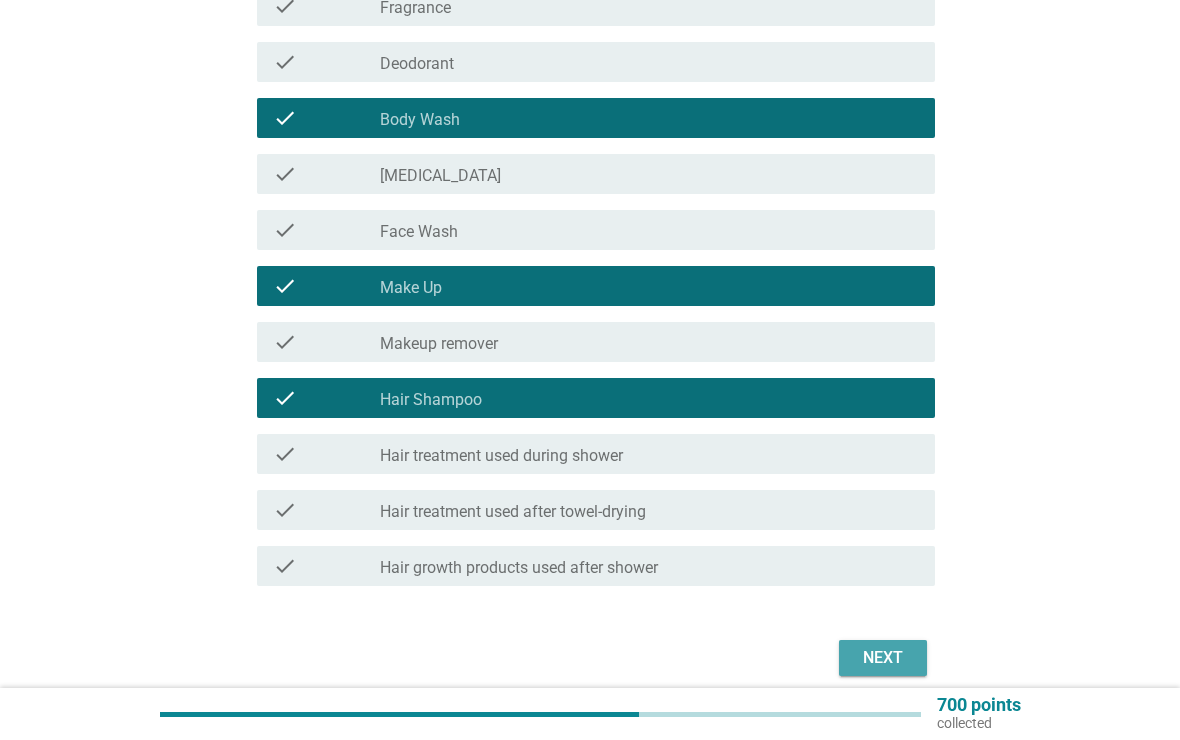 click on "Next" at bounding box center (883, 658) 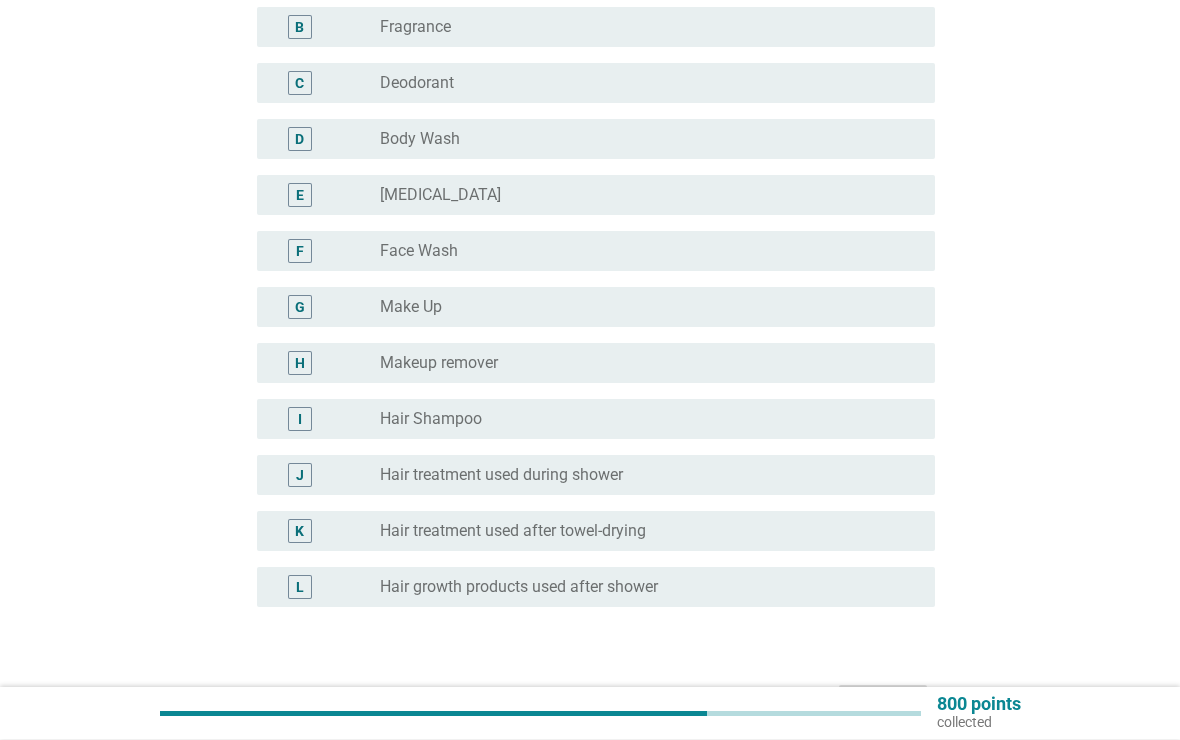 scroll, scrollTop: 331, scrollLeft: 0, axis: vertical 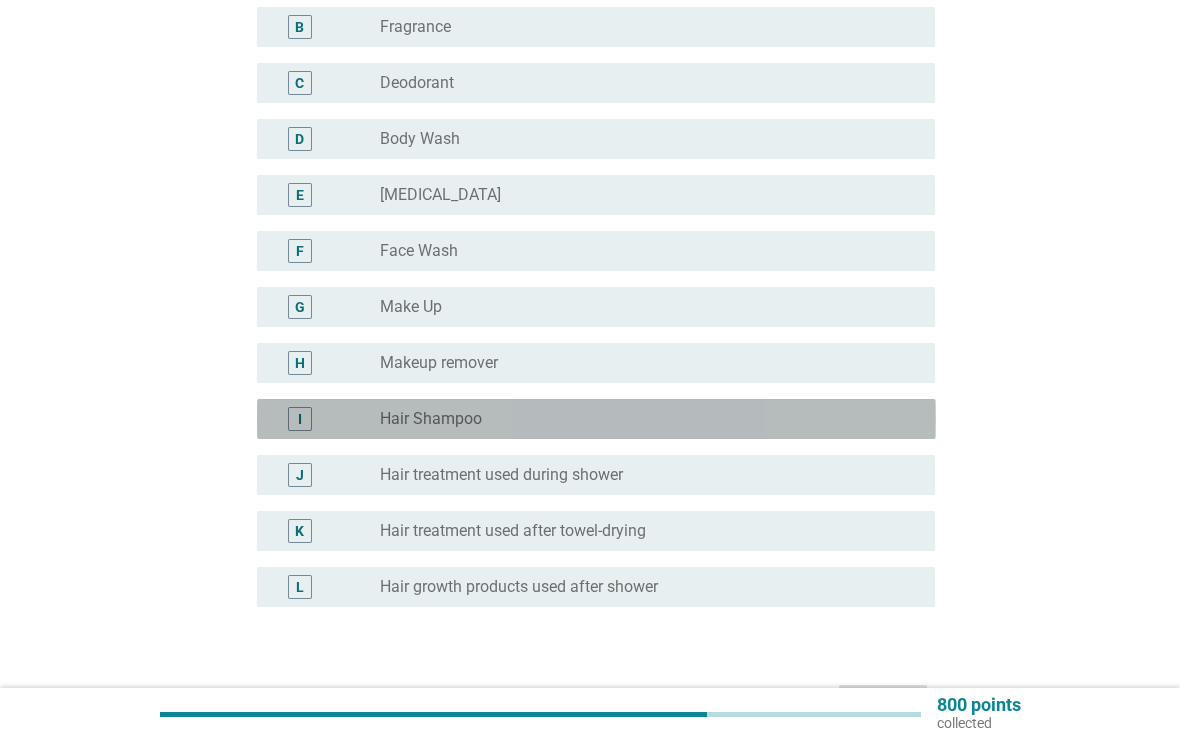 click on "I" at bounding box center (300, 419) 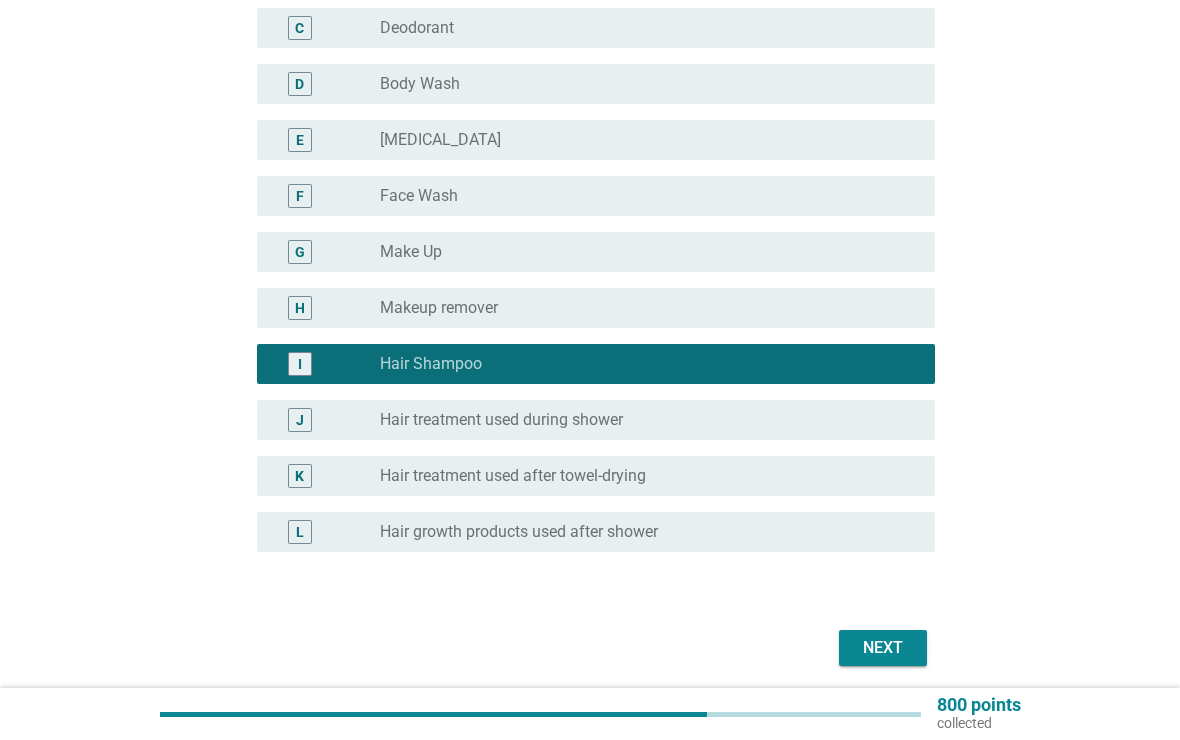 scroll, scrollTop: 400, scrollLeft: 0, axis: vertical 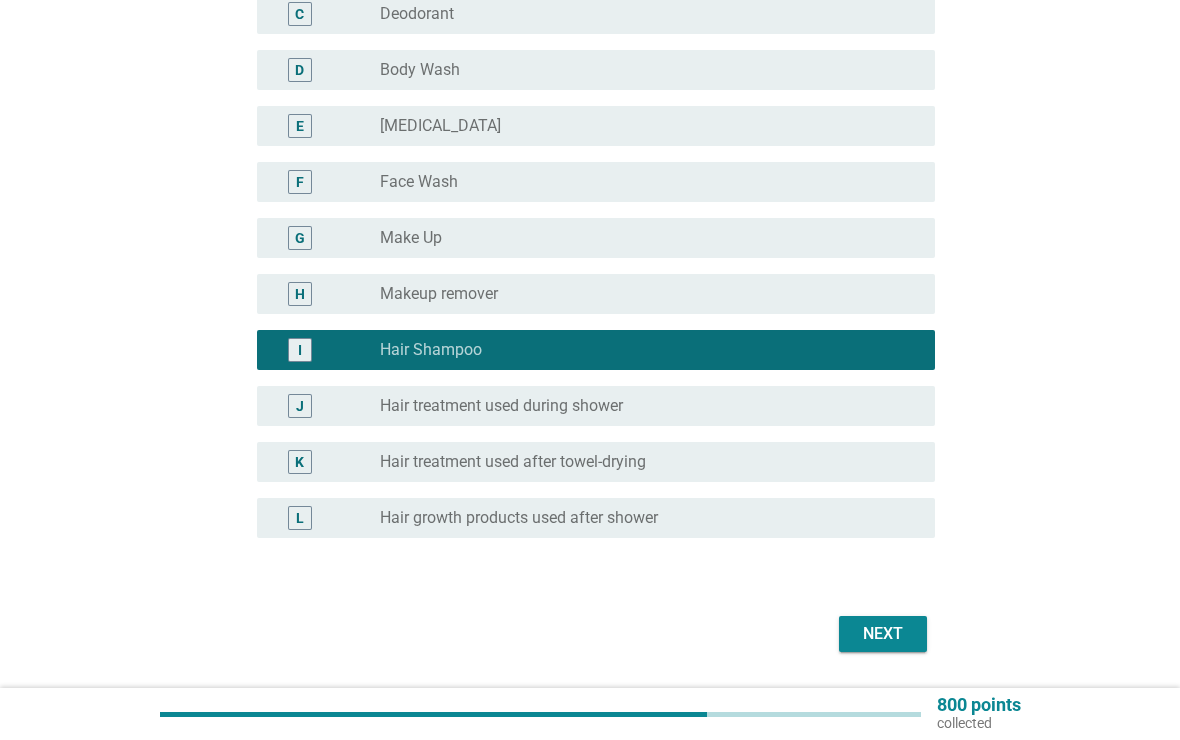click on "Next" at bounding box center (883, 634) 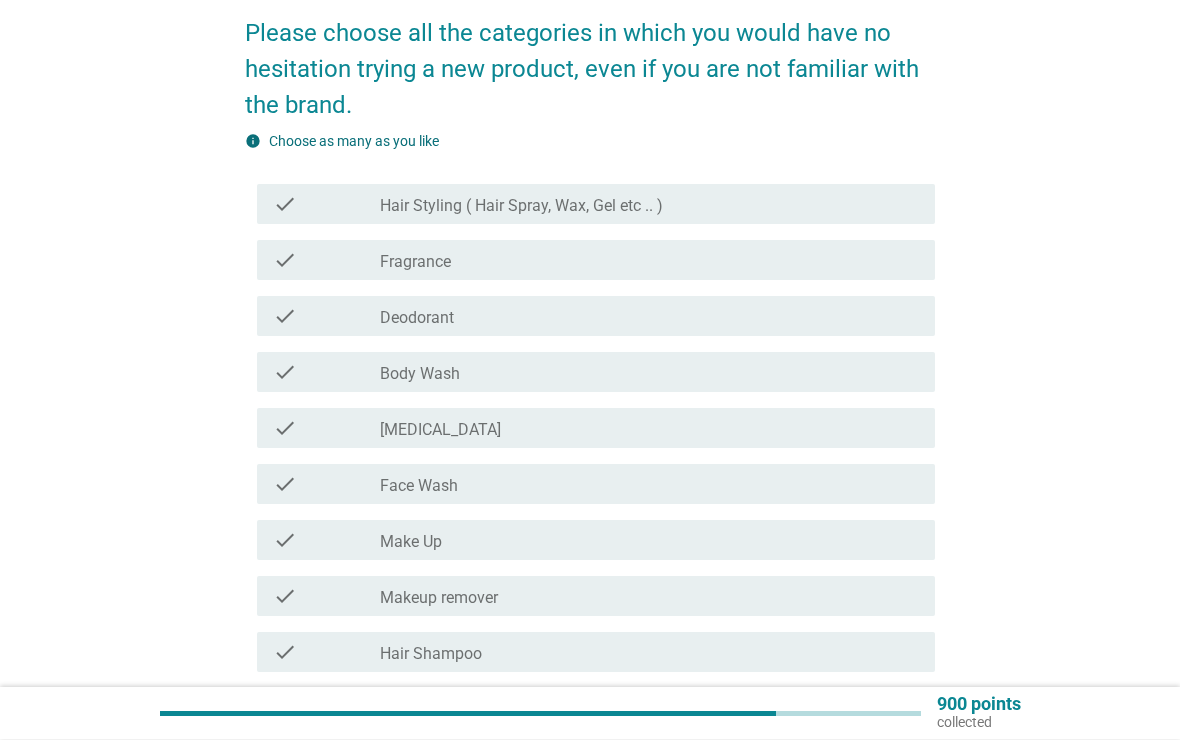 scroll, scrollTop: 164, scrollLeft: 0, axis: vertical 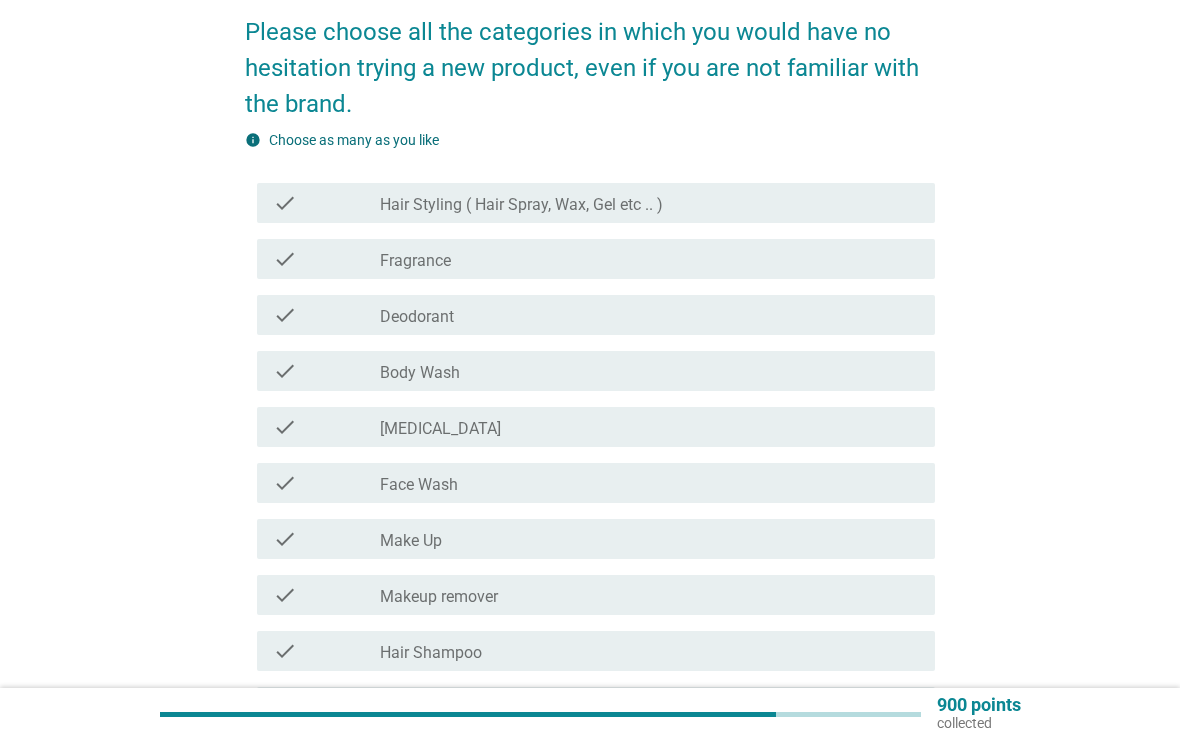 click on "check     check_box_outline_blank Fragrance" at bounding box center [596, 259] 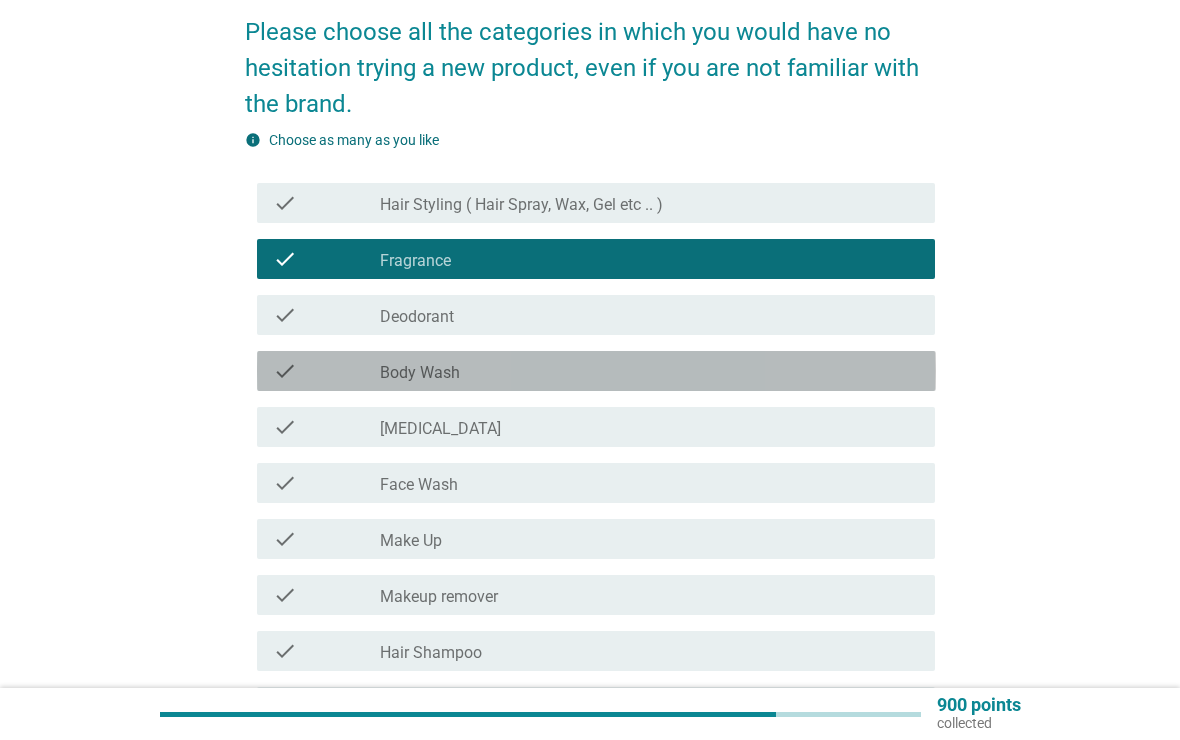 click on "check" at bounding box center [327, 371] 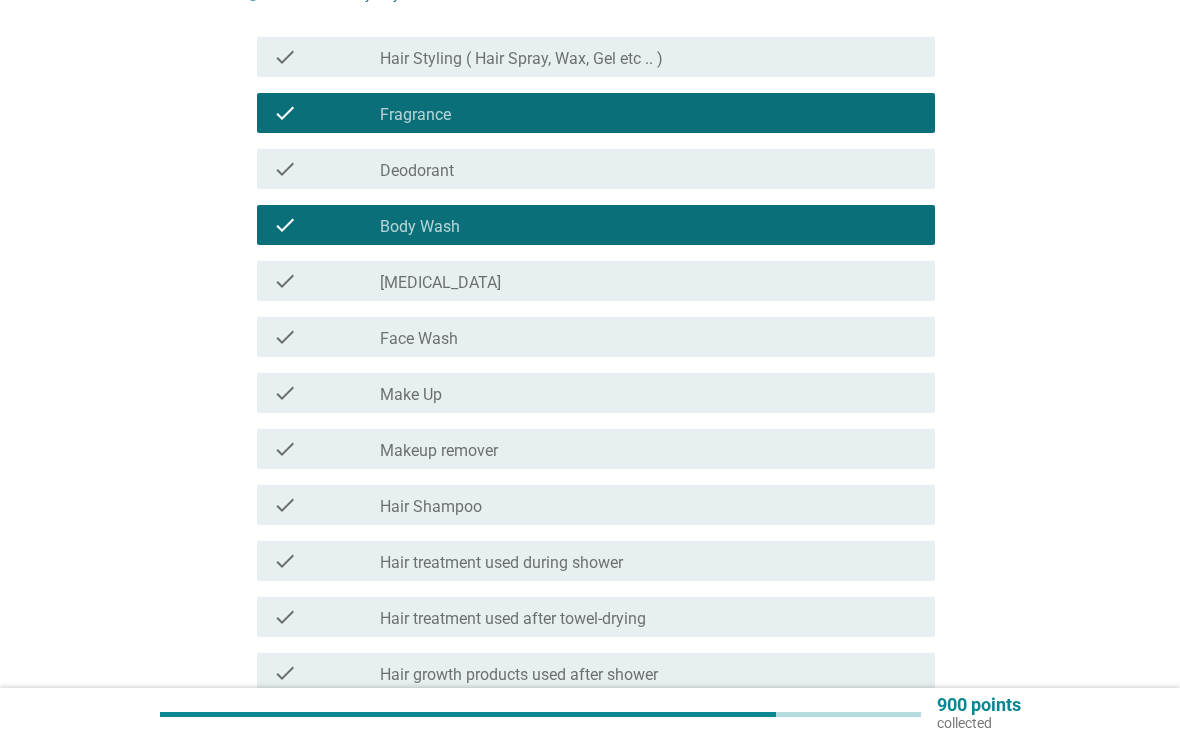 click on "check" at bounding box center [285, 393] 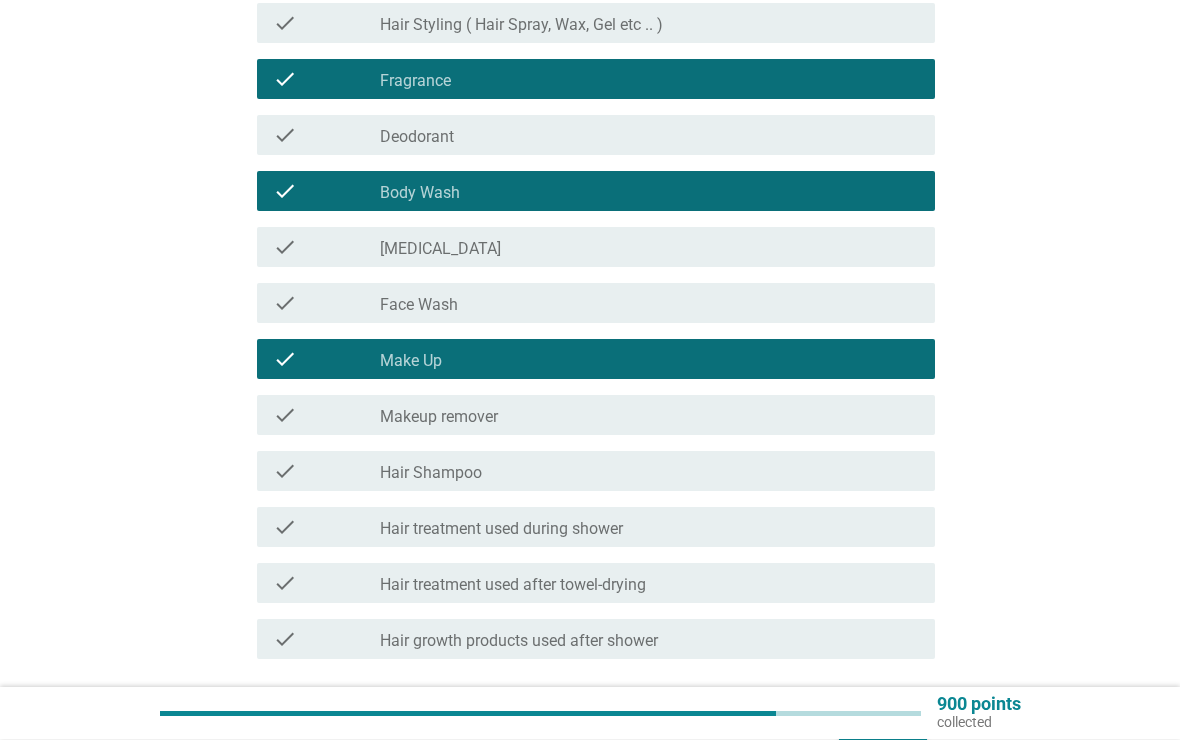scroll, scrollTop: 342, scrollLeft: 0, axis: vertical 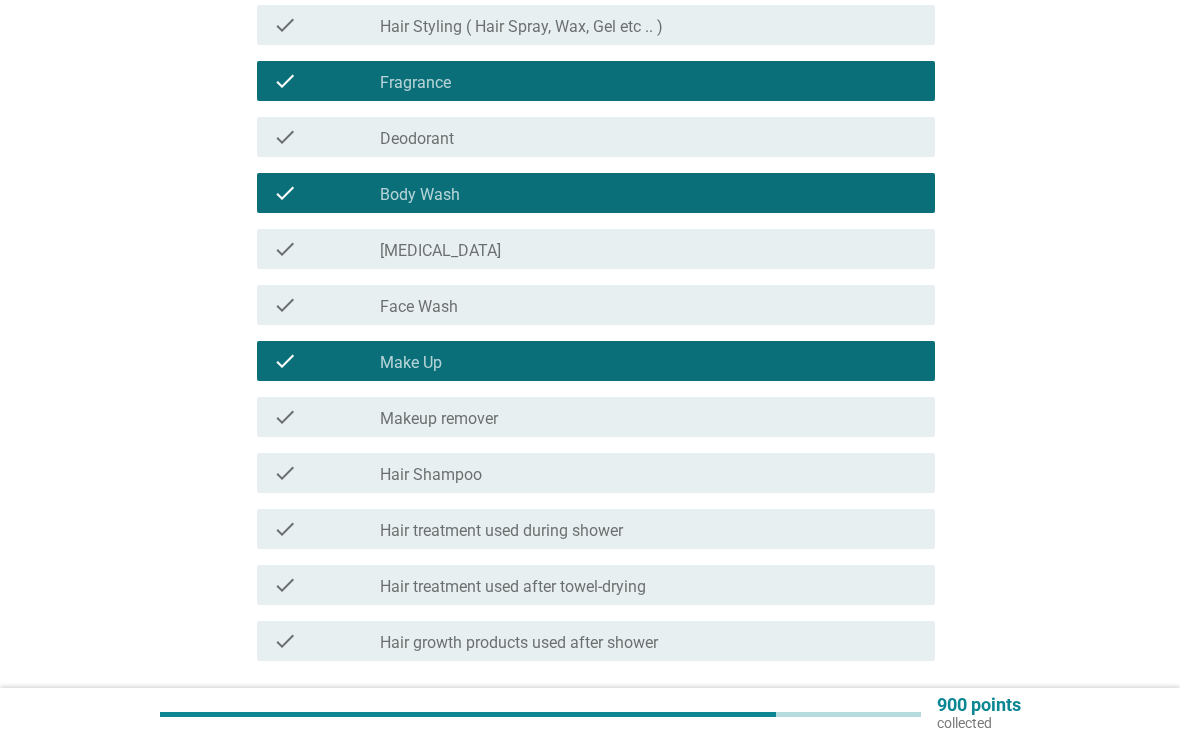 click on "check" at bounding box center [285, 473] 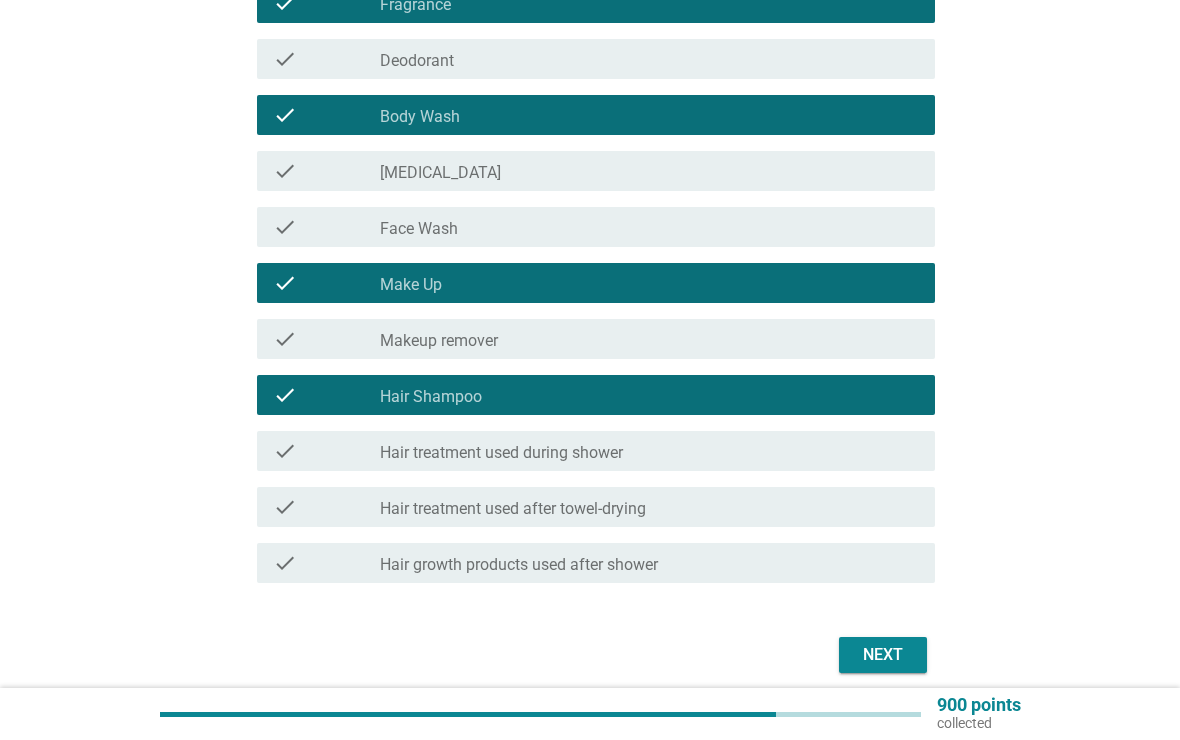 scroll, scrollTop: 438, scrollLeft: 0, axis: vertical 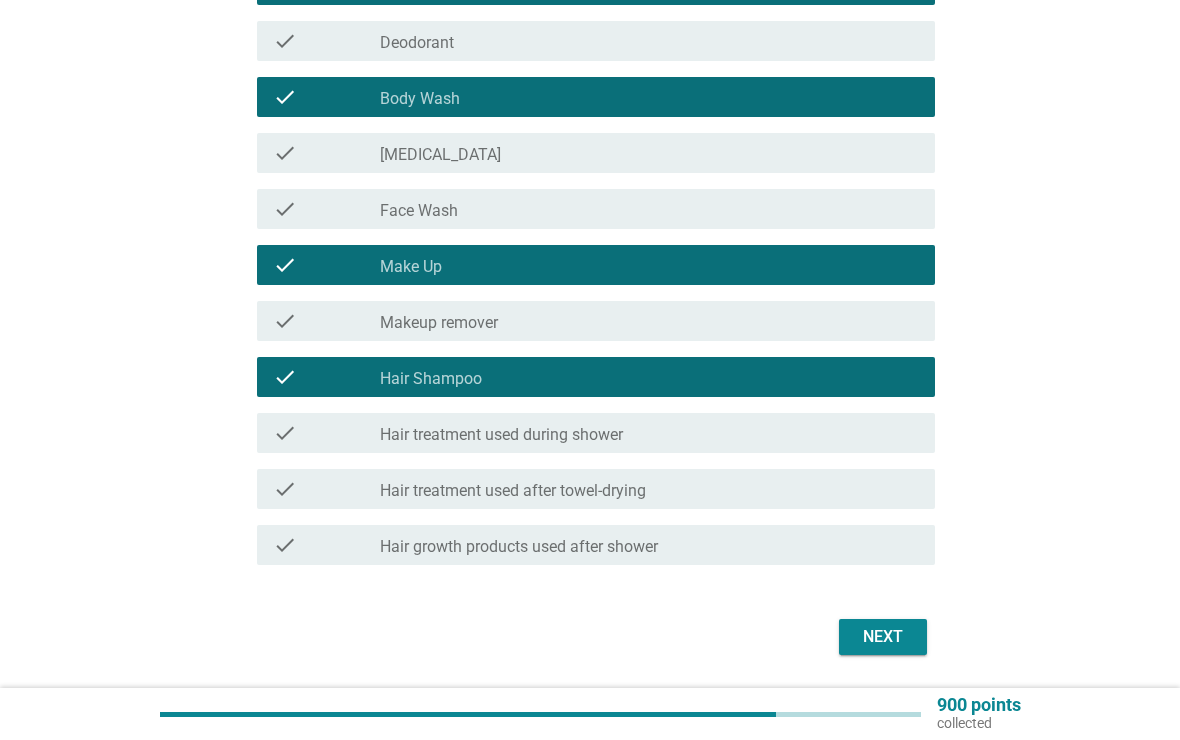 click on "Next" at bounding box center (883, 637) 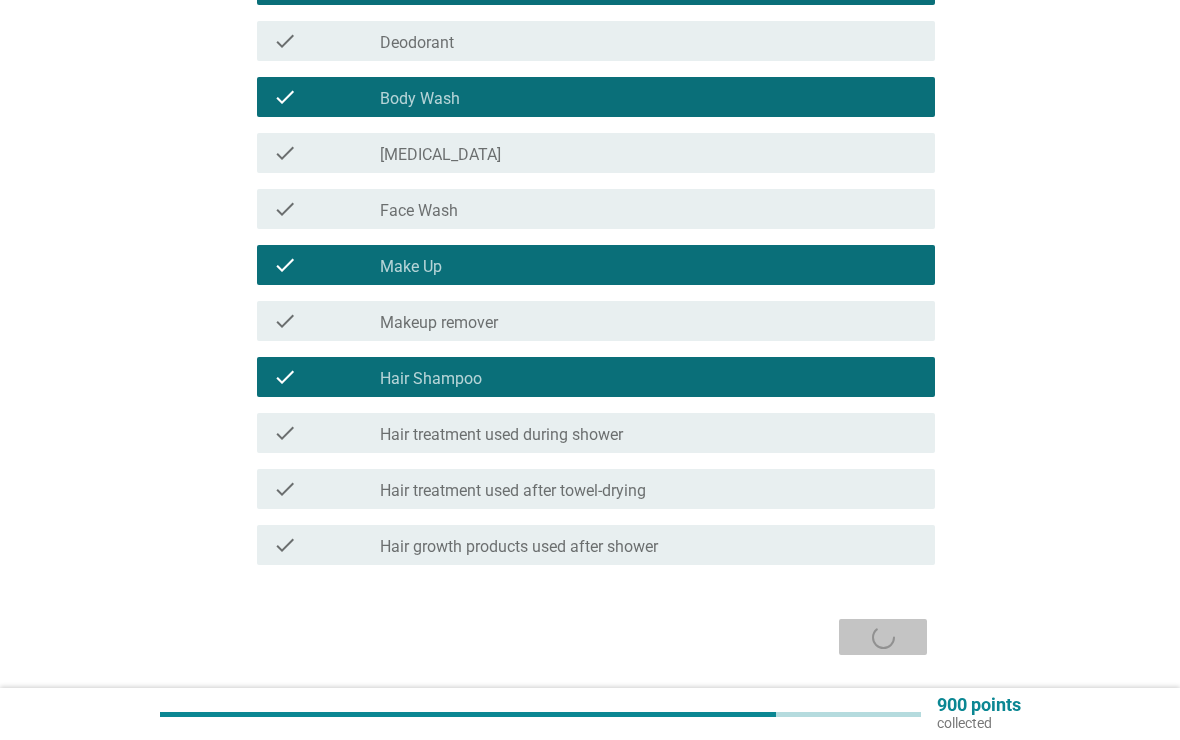 scroll, scrollTop: 0, scrollLeft: 0, axis: both 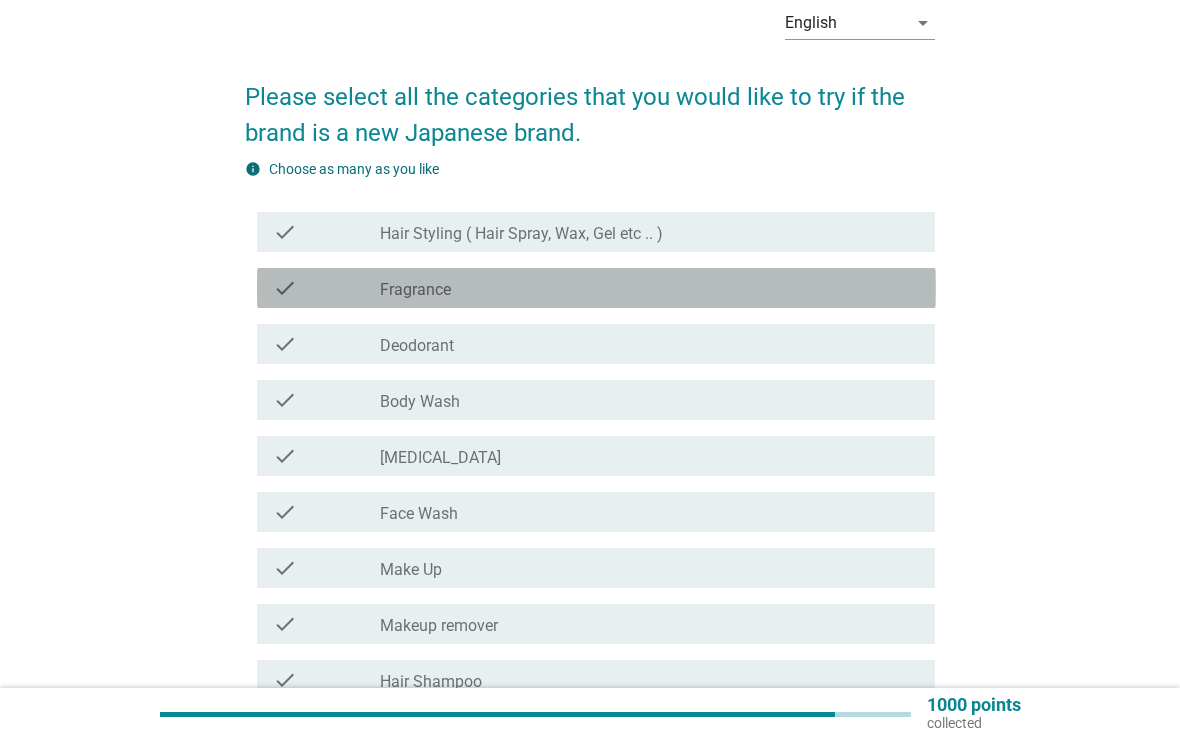 click on "check     check_box_outline_blank Fragrance" at bounding box center [596, 288] 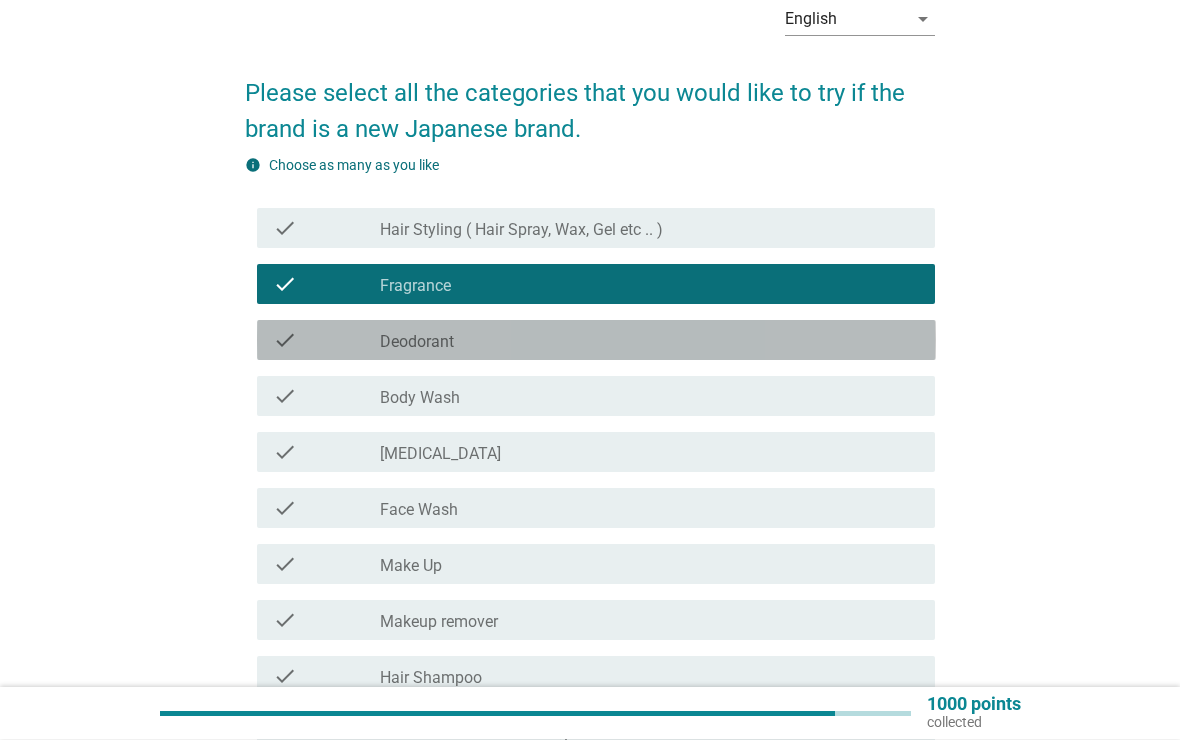 scroll, scrollTop: 103, scrollLeft: 0, axis: vertical 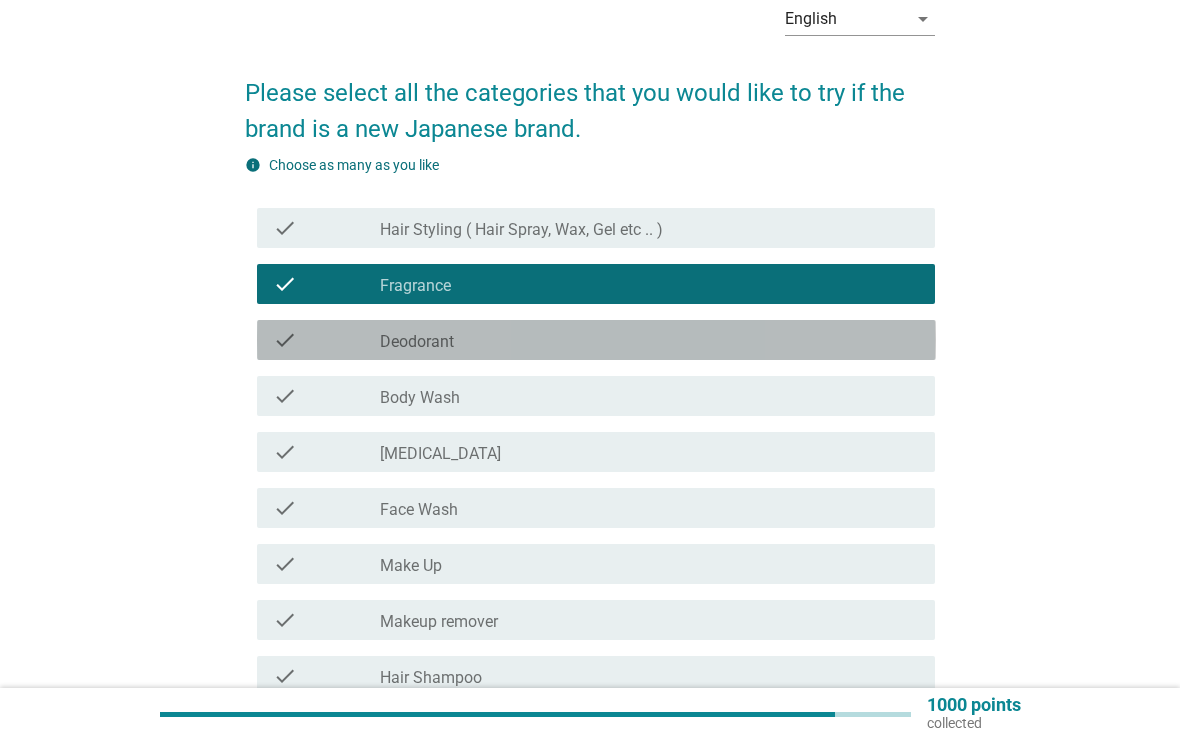 click on "check" at bounding box center [285, 340] 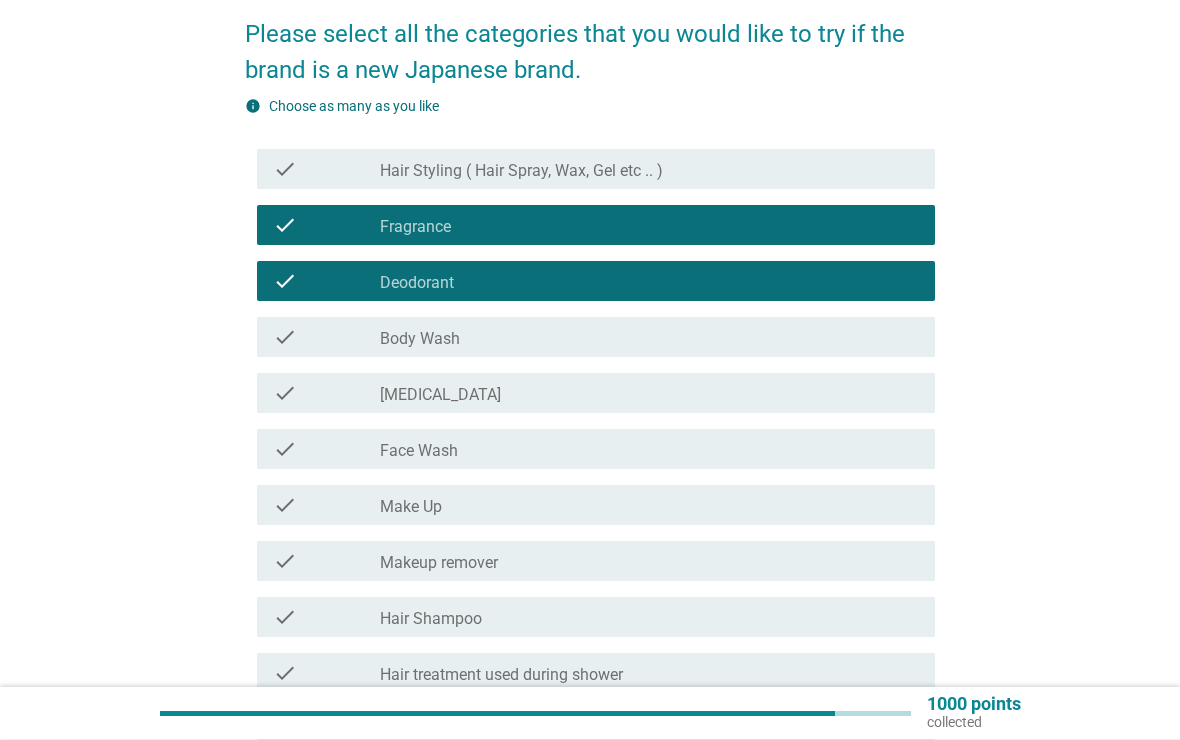scroll, scrollTop: 162, scrollLeft: 0, axis: vertical 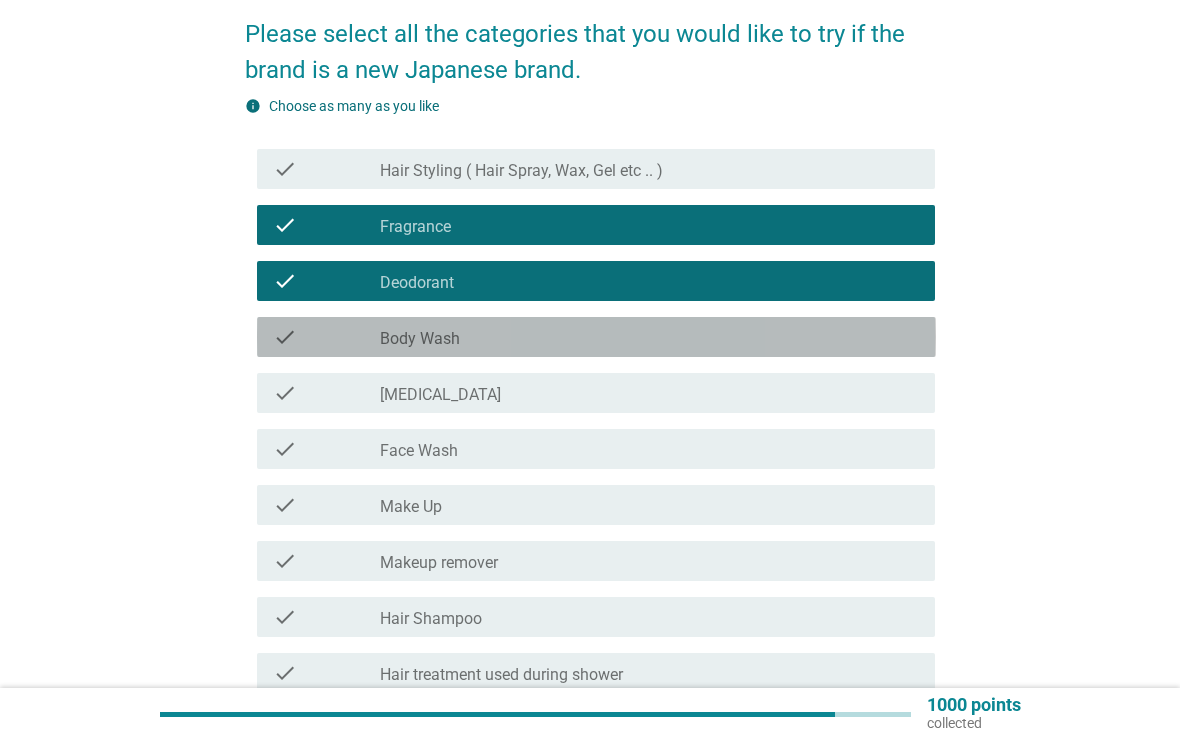 click on "check" at bounding box center [285, 337] 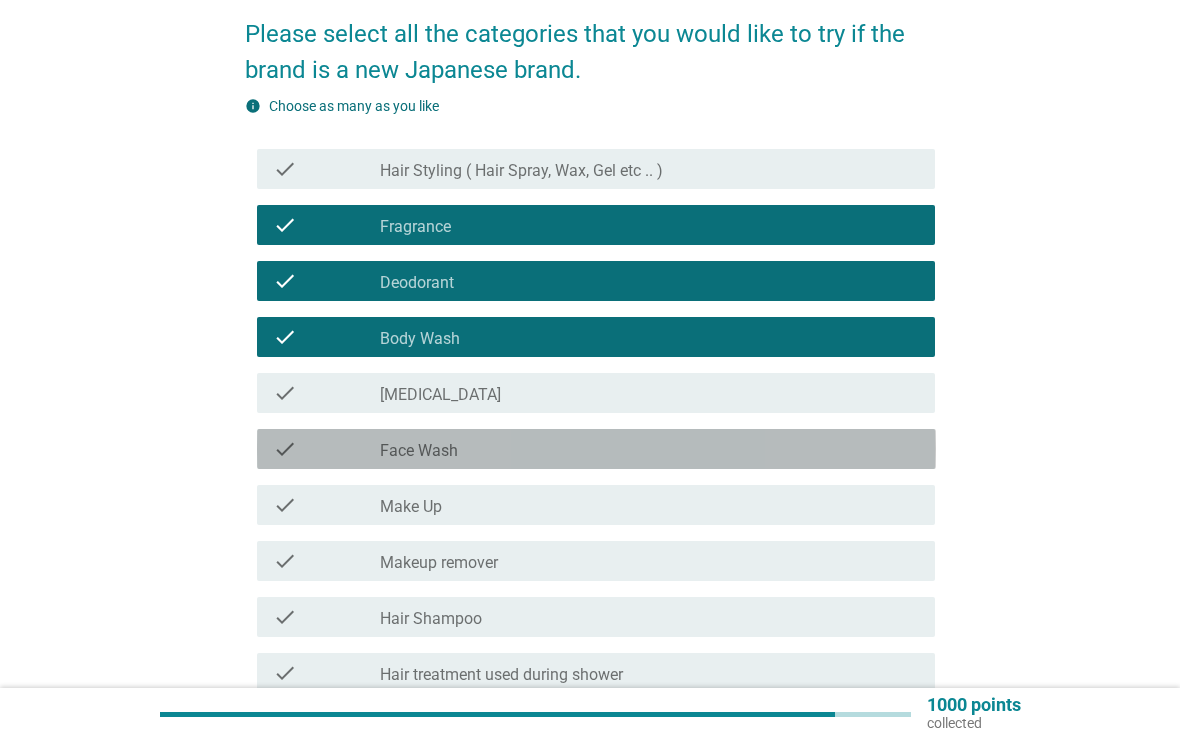 click on "check" at bounding box center (327, 449) 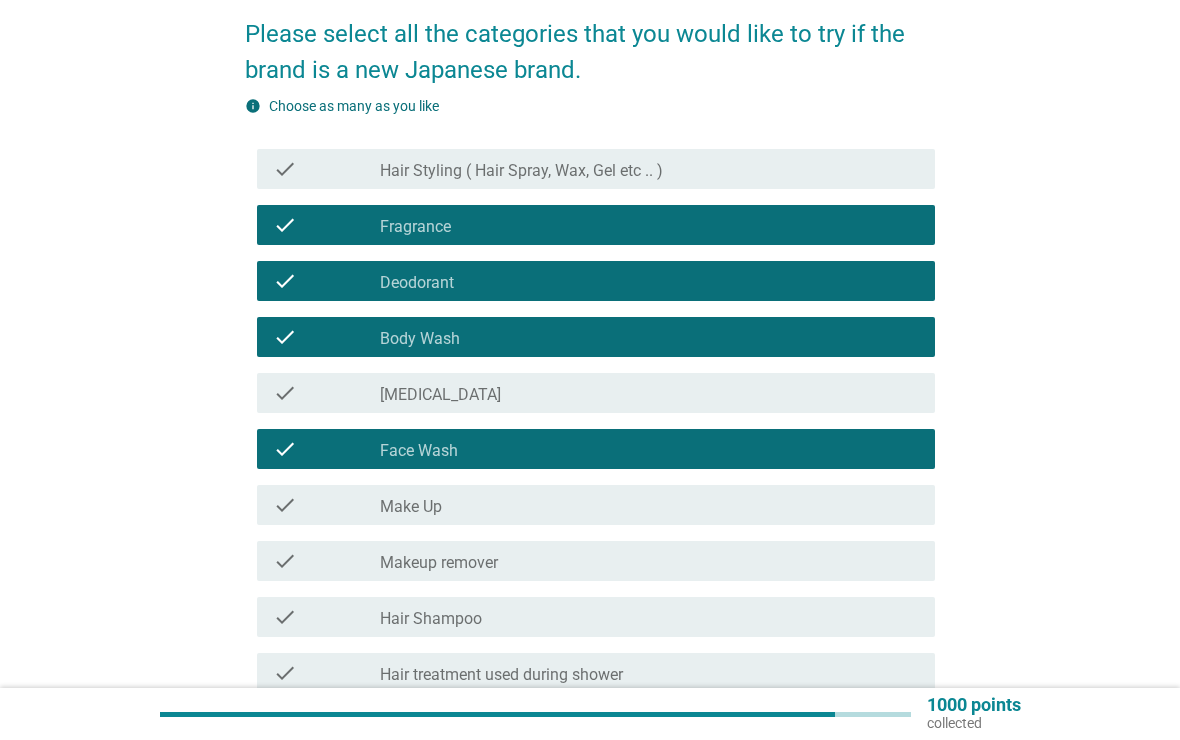 click on "check" at bounding box center [327, 505] 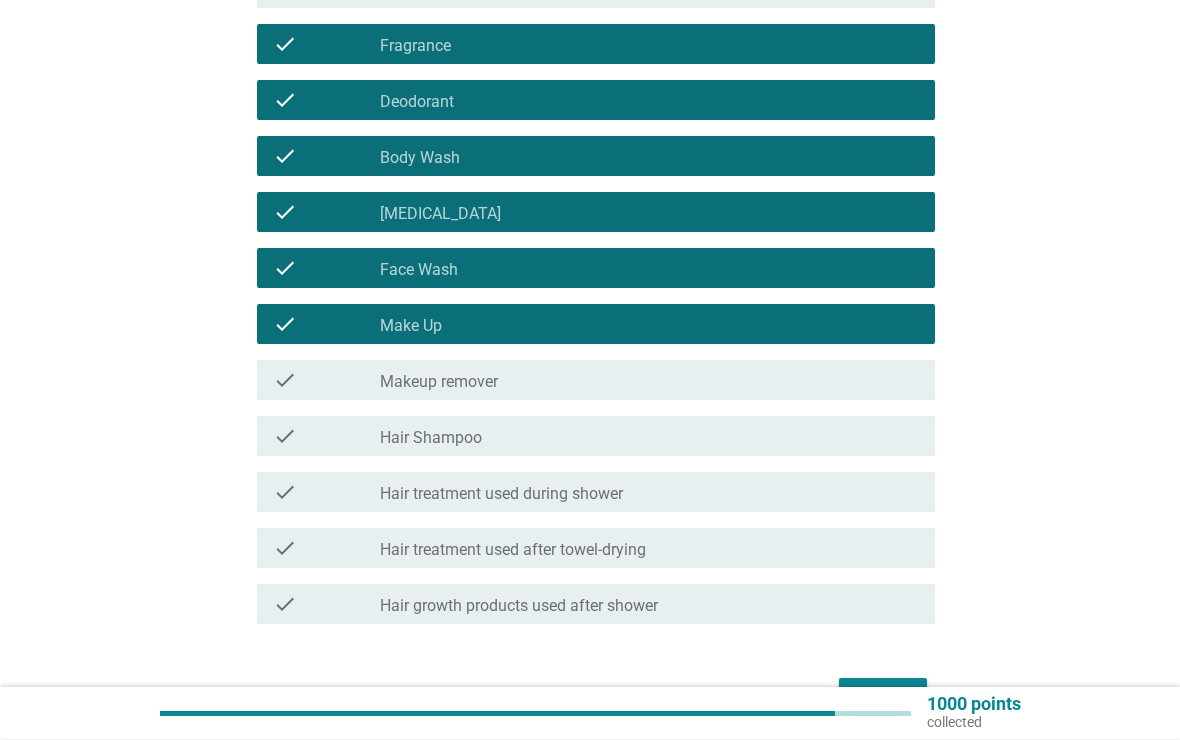 scroll, scrollTop: 343, scrollLeft: 0, axis: vertical 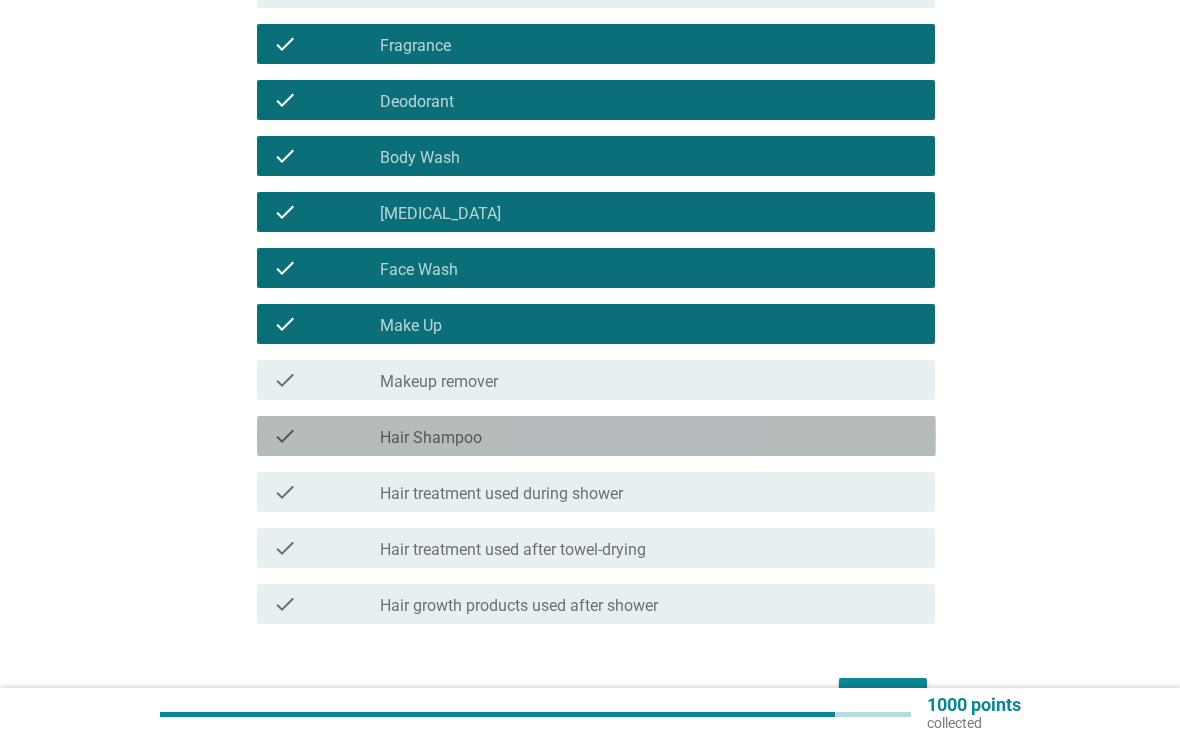 click on "check" at bounding box center (285, 436) 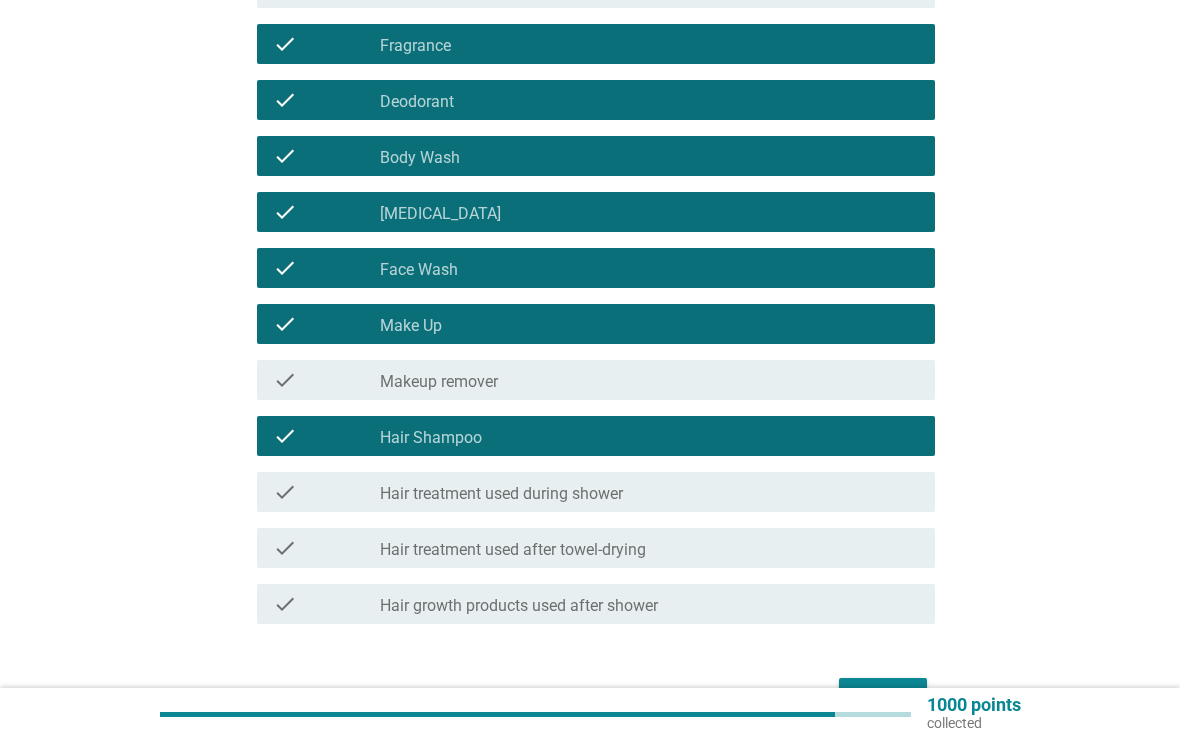 click on "check     check_box_outline_blank Hair treatment used during shower" at bounding box center (590, 492) 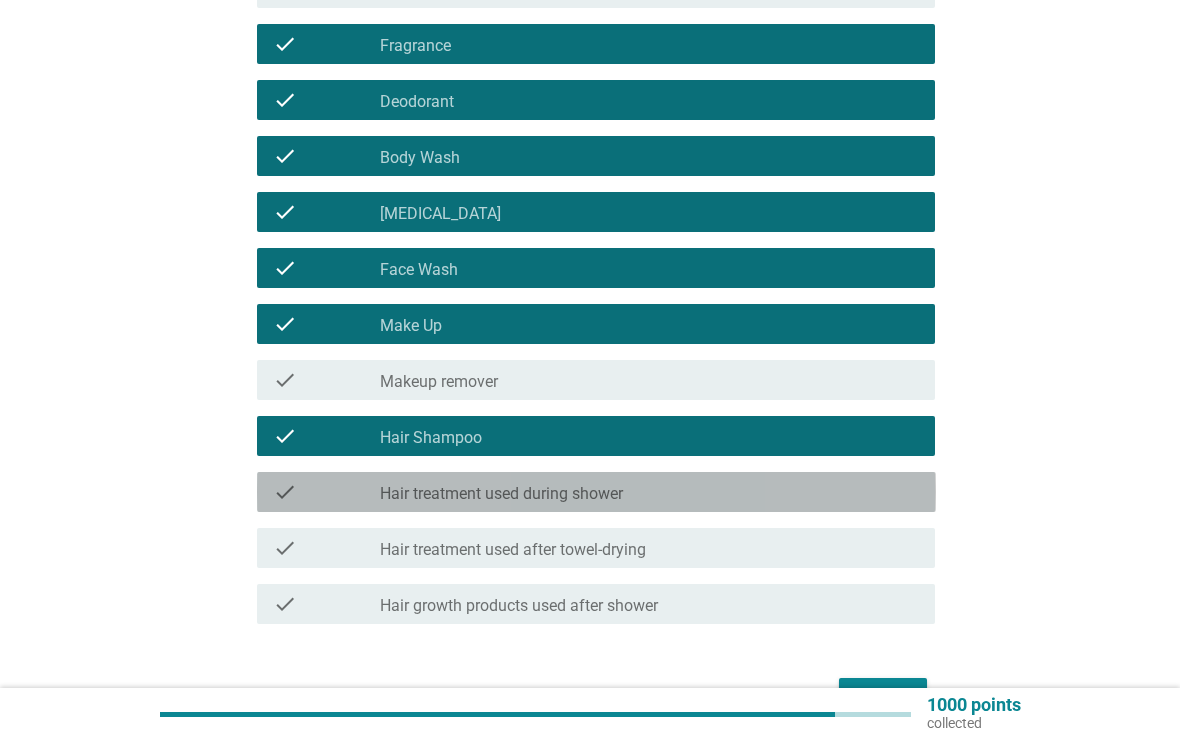 click on "check" at bounding box center [327, 492] 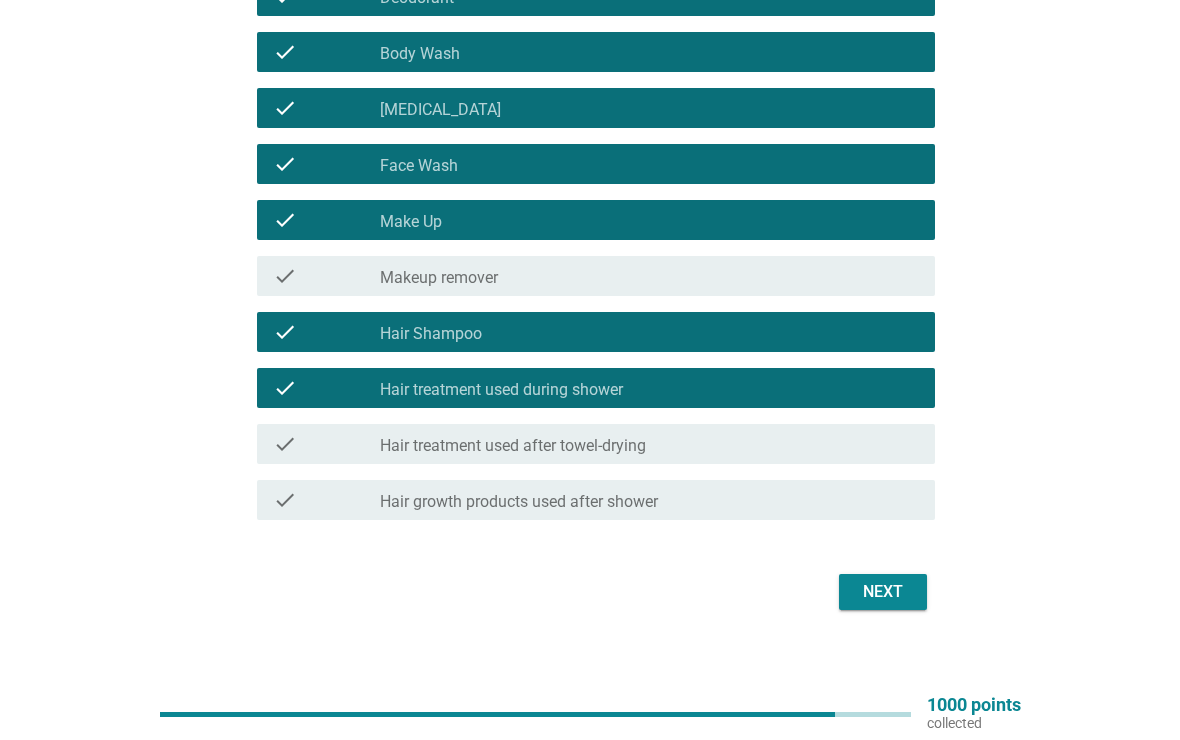 scroll, scrollTop: 465, scrollLeft: 0, axis: vertical 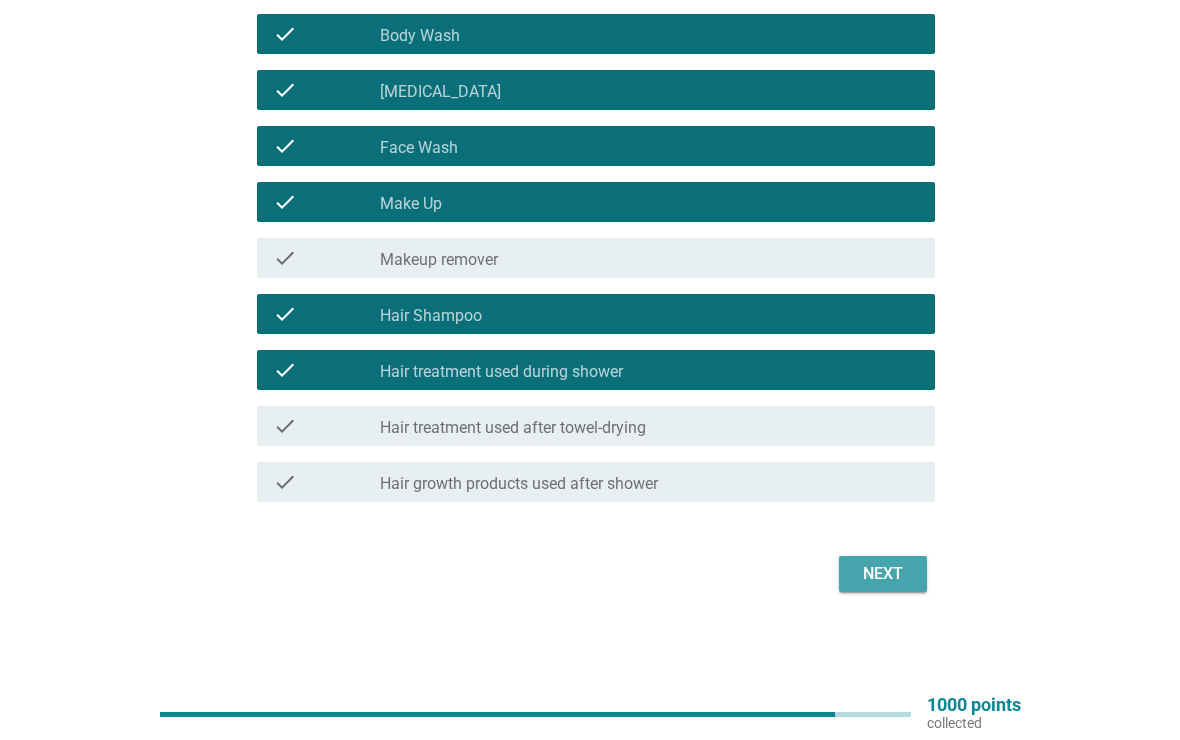 click on "Next" at bounding box center (883, 574) 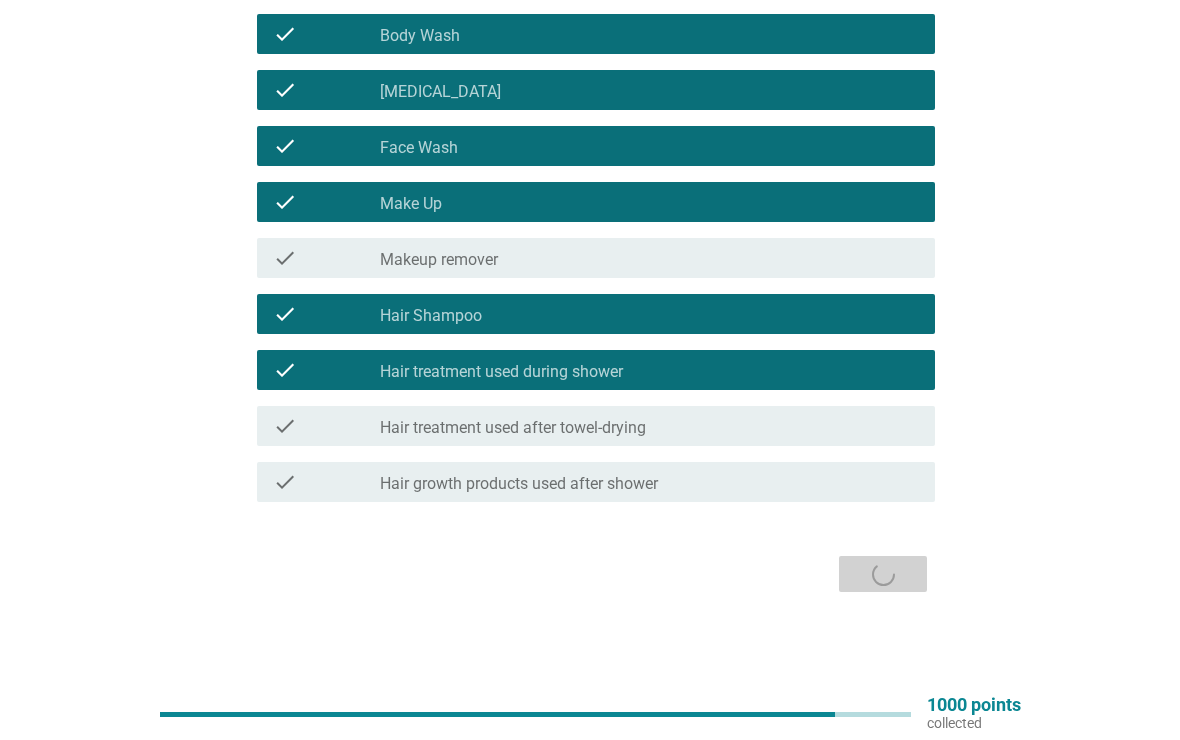 scroll, scrollTop: 0, scrollLeft: 0, axis: both 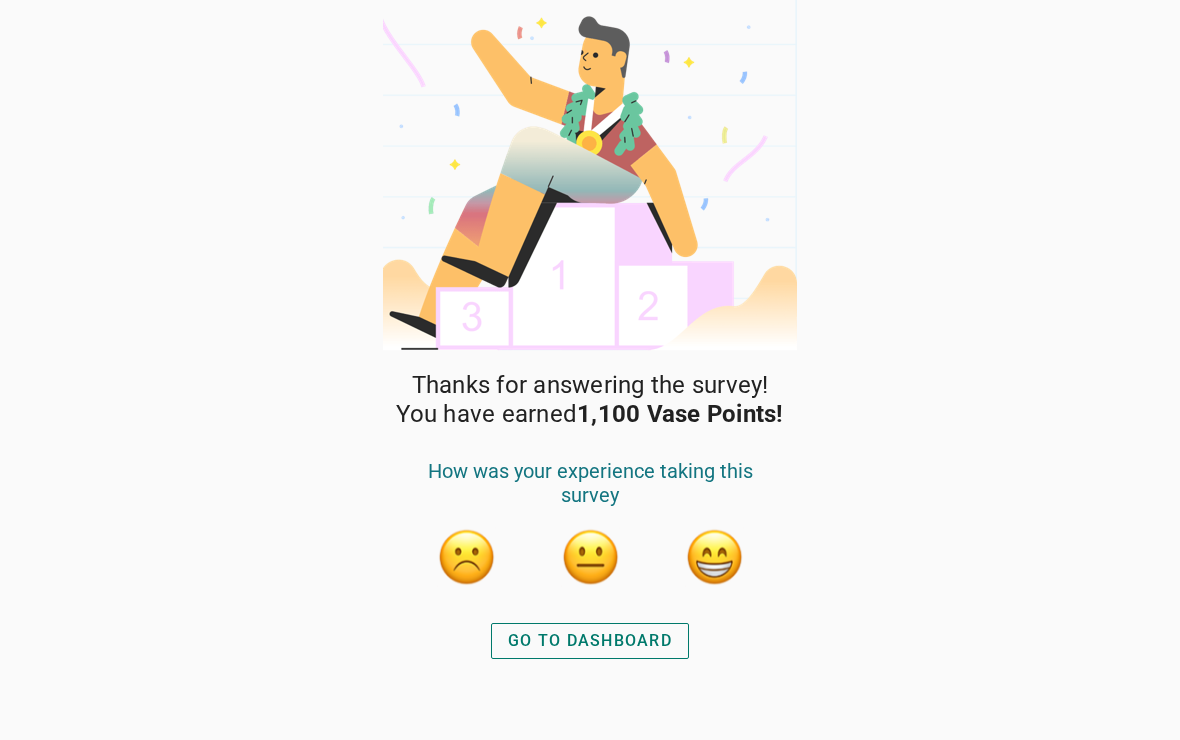 click on "GO TO DASHBOARD" at bounding box center (590, 641) 